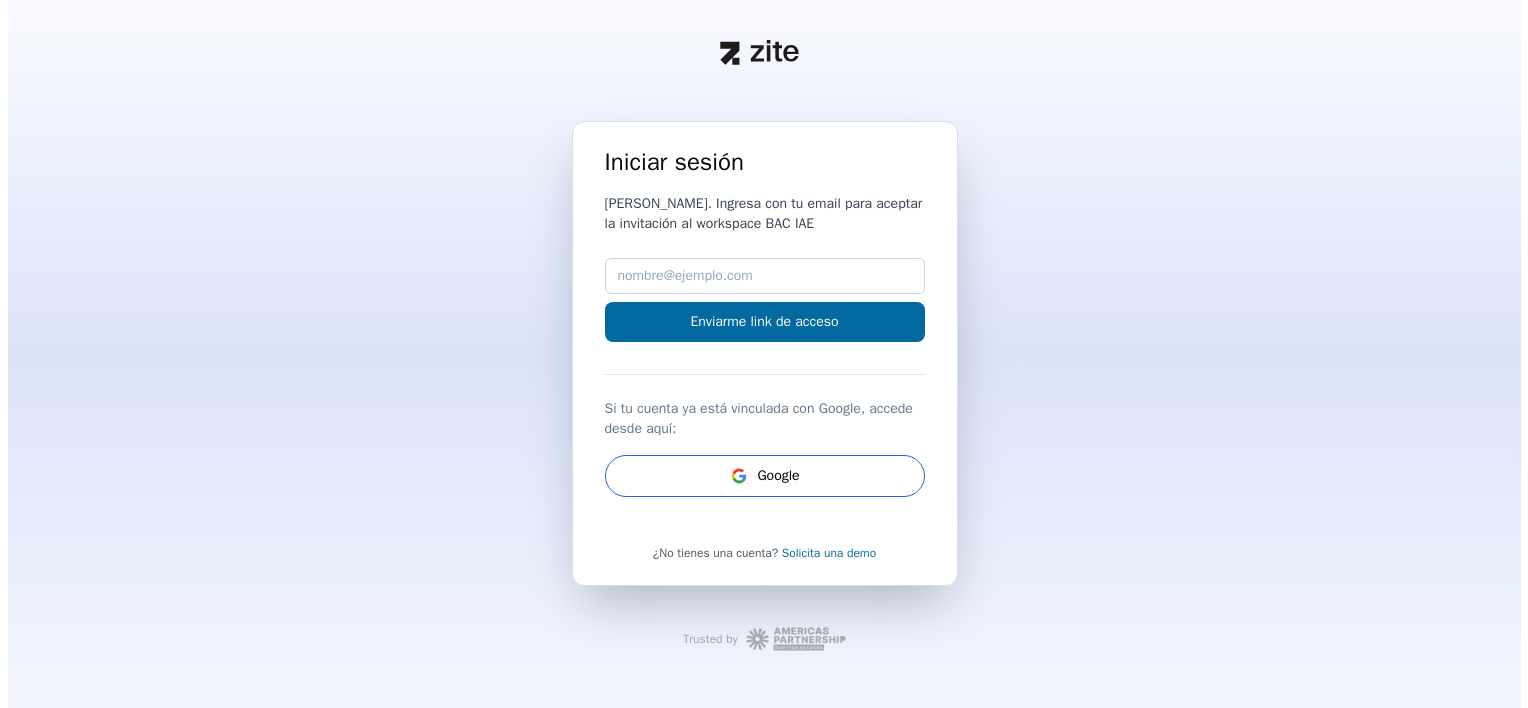 scroll, scrollTop: 0, scrollLeft: 0, axis: both 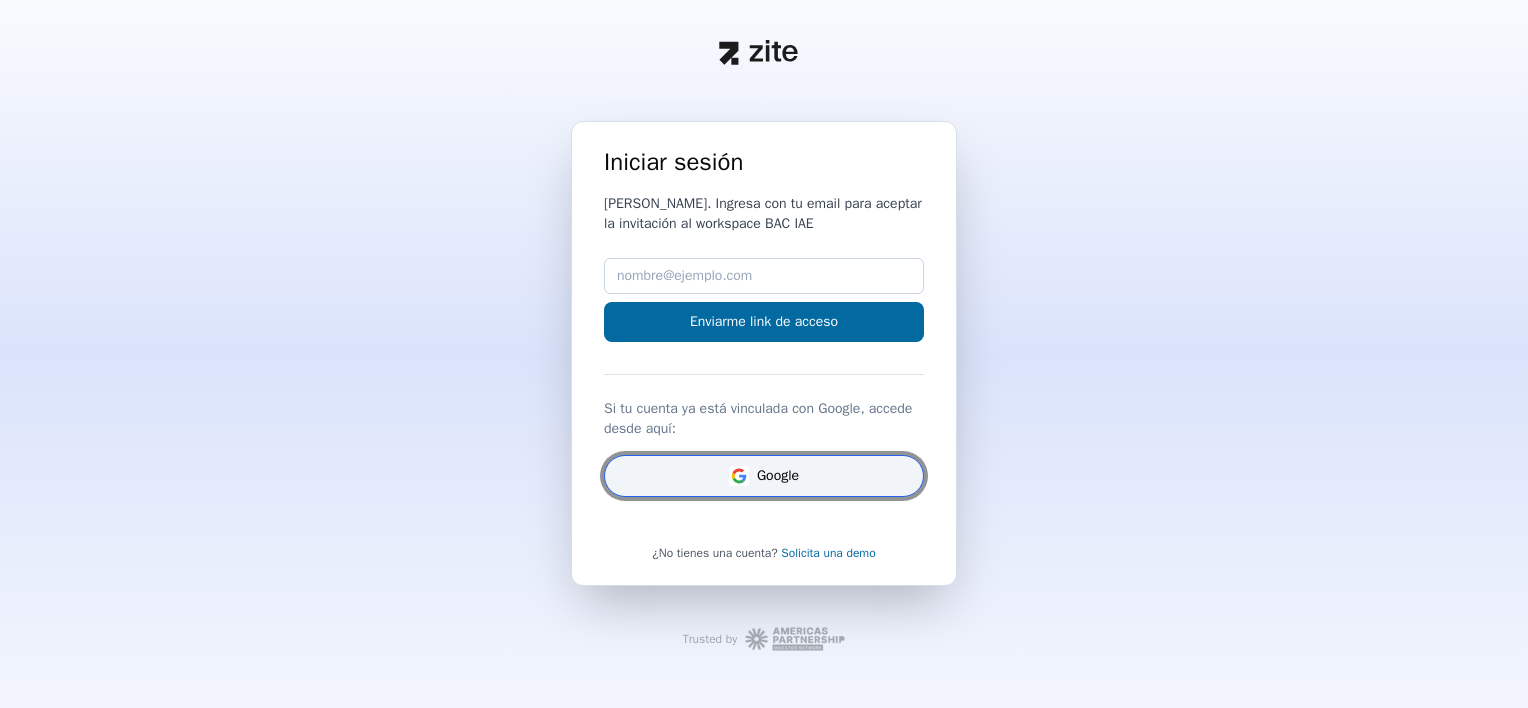 click on "Google" at bounding box center [764, 476] 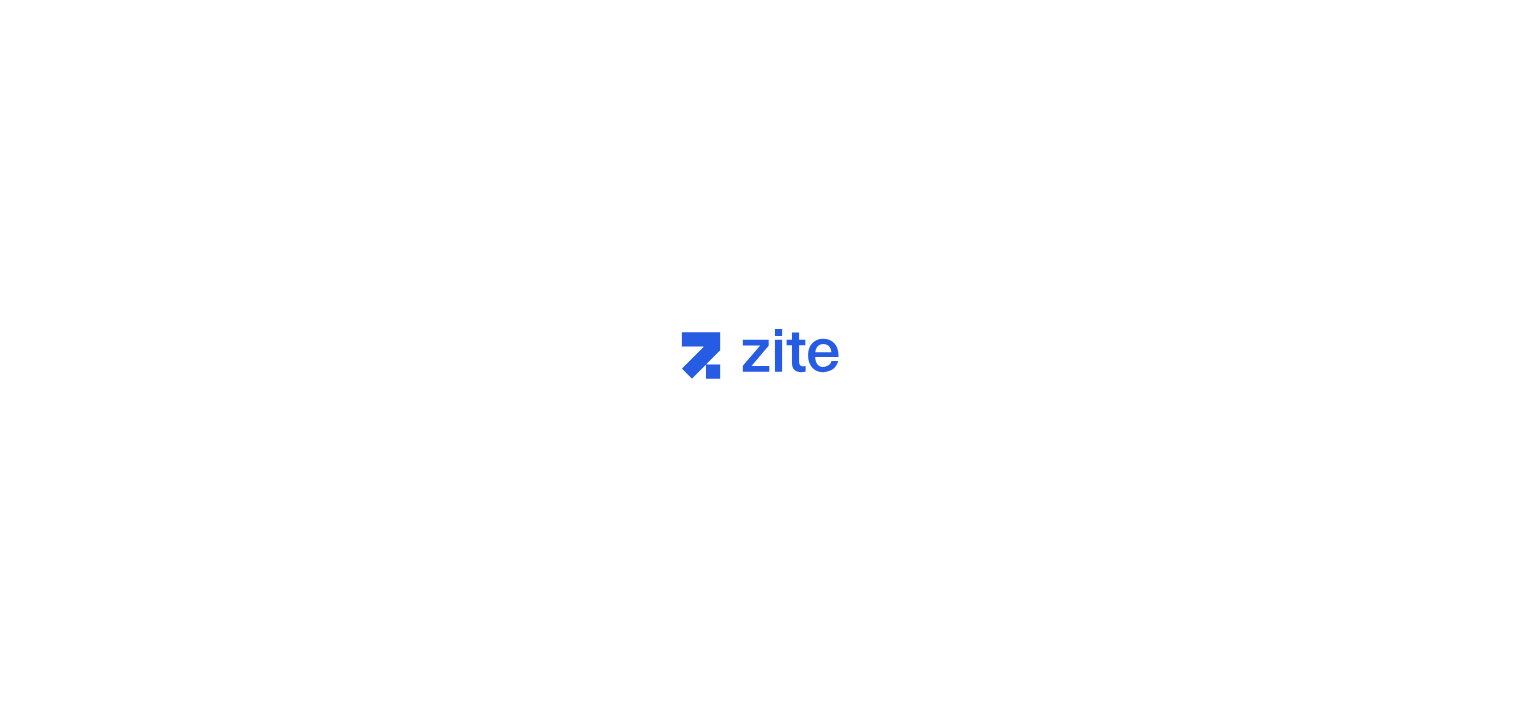 scroll, scrollTop: 0, scrollLeft: 0, axis: both 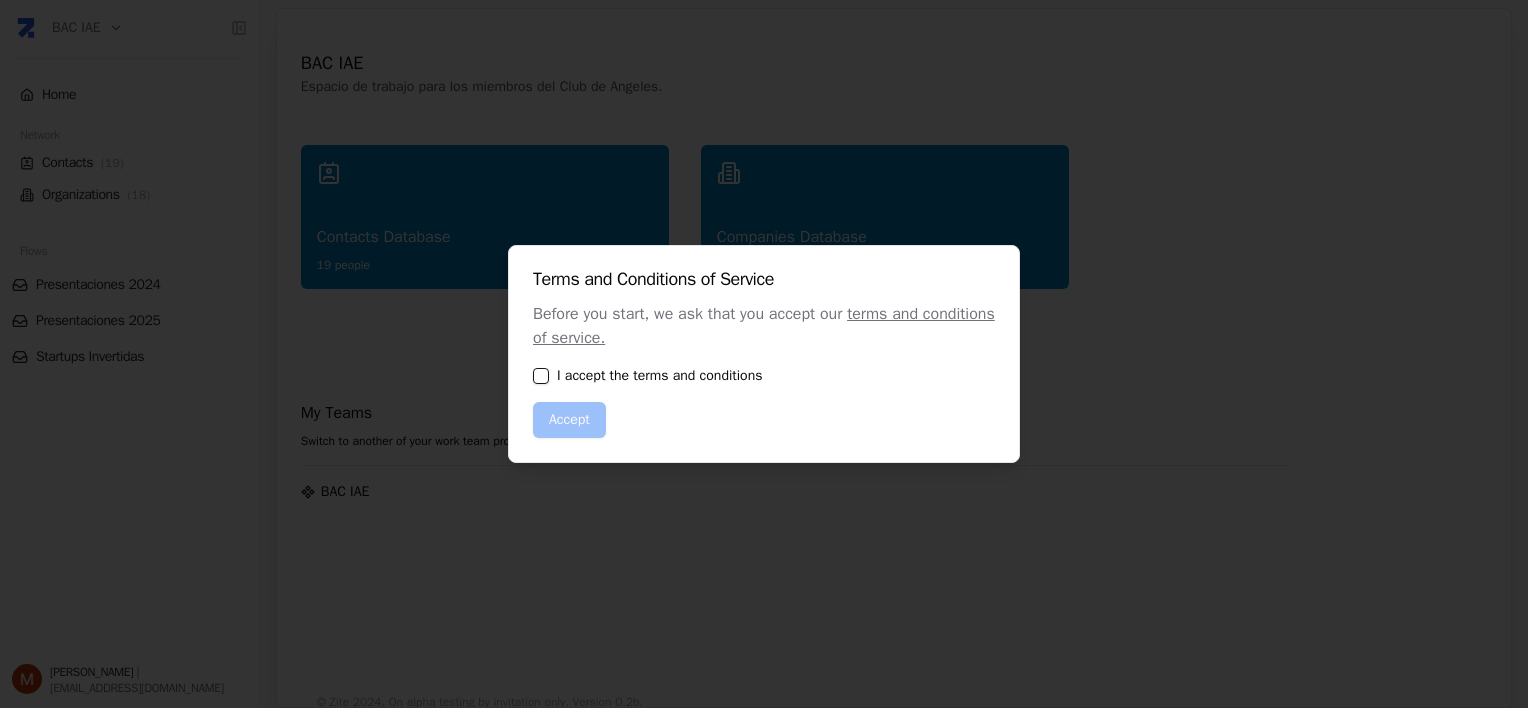 click at bounding box center [541, 376] 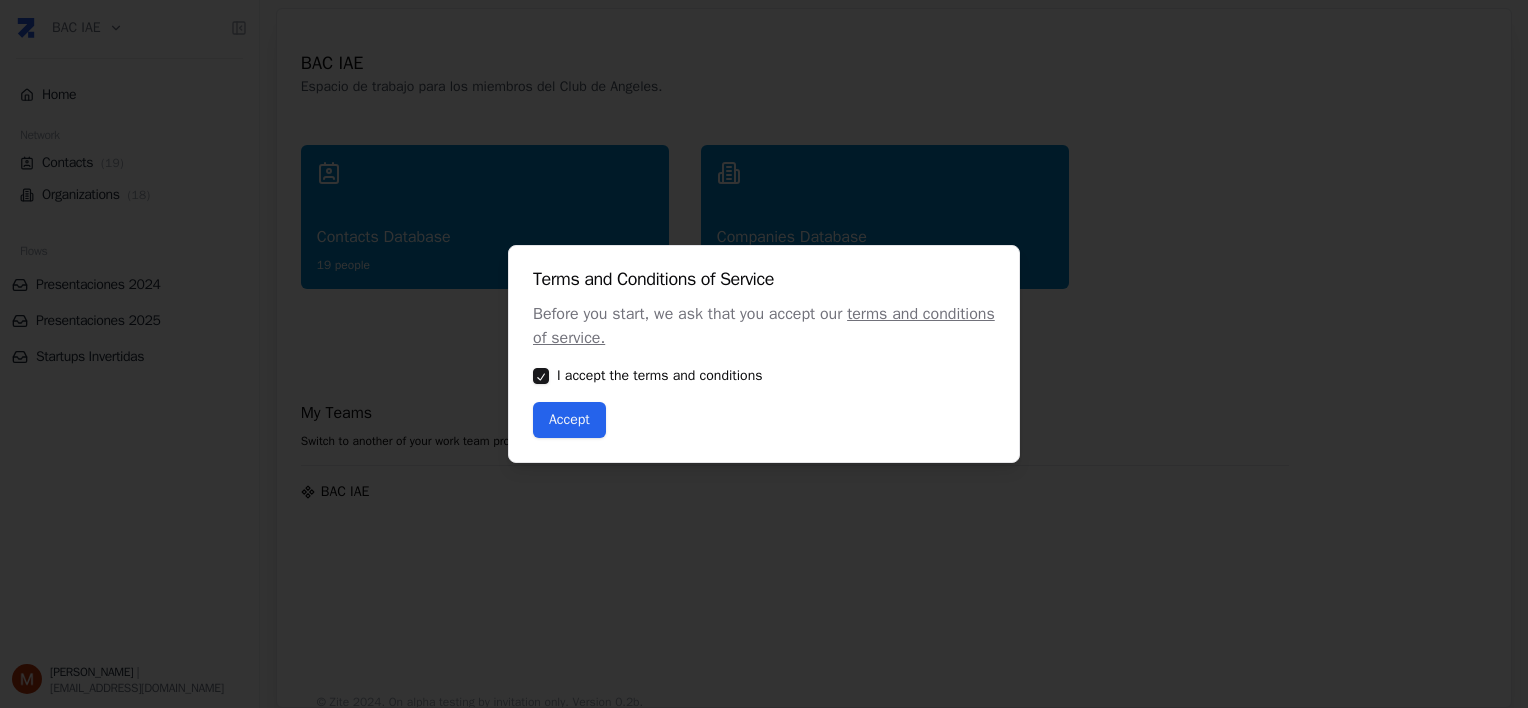 click on "Accept" at bounding box center [569, 420] 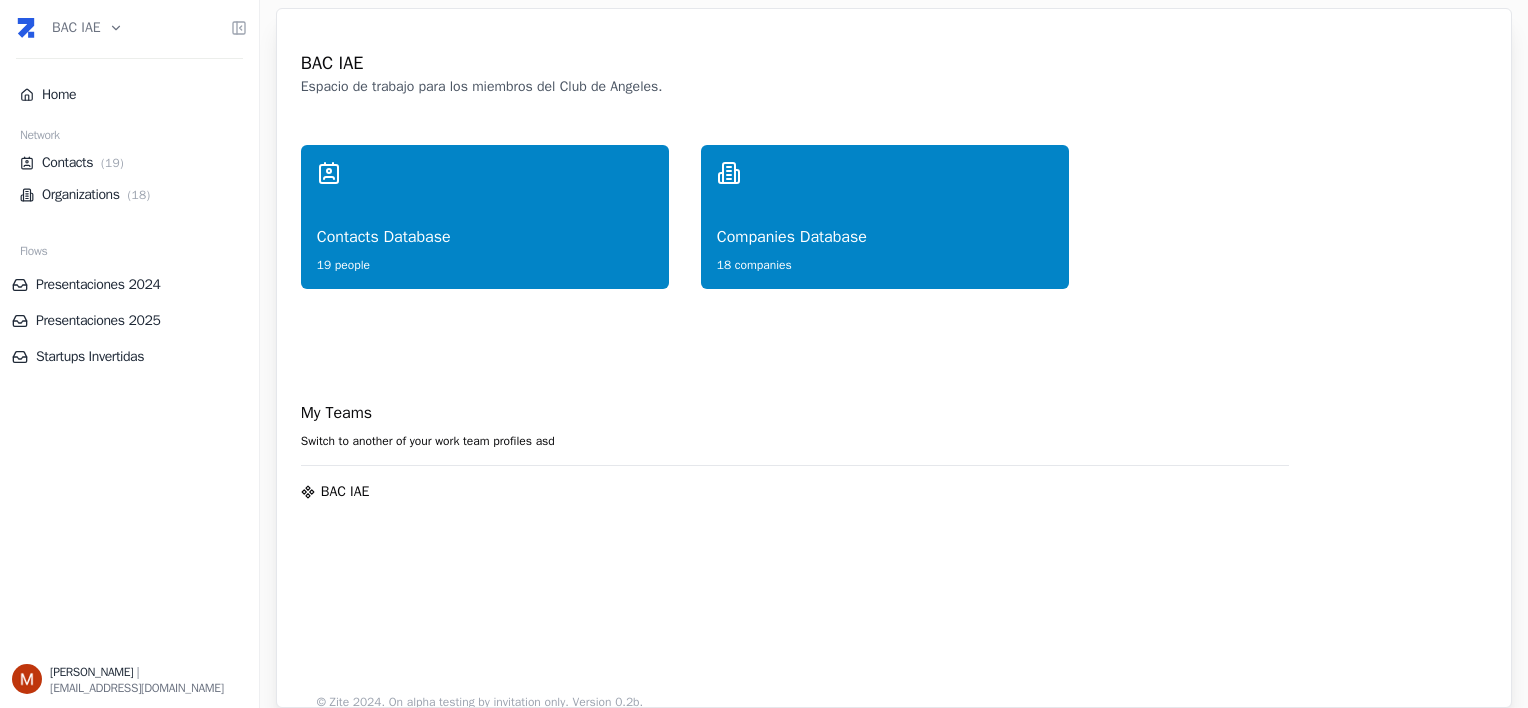 click on "BAC IAE" at bounding box center [345, 492] 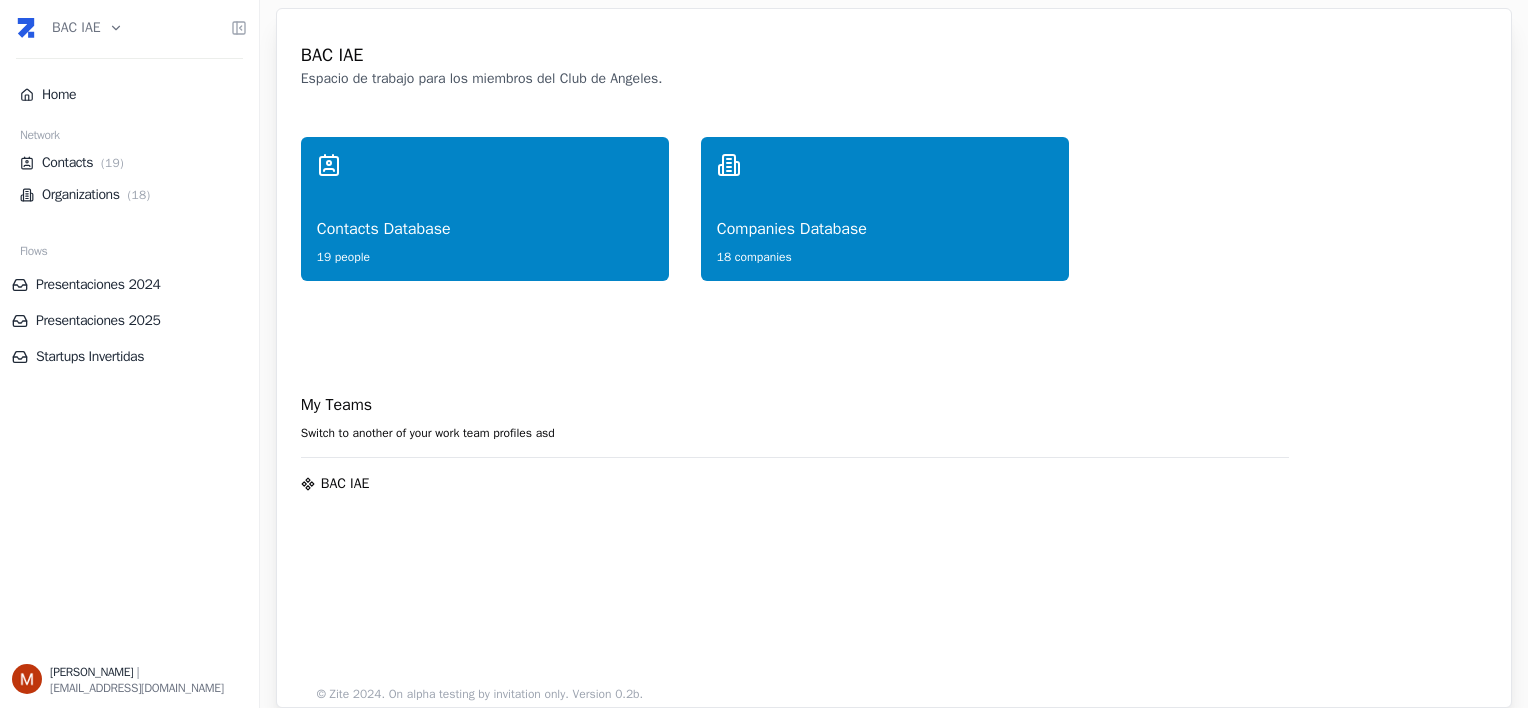 scroll, scrollTop: 0, scrollLeft: 0, axis: both 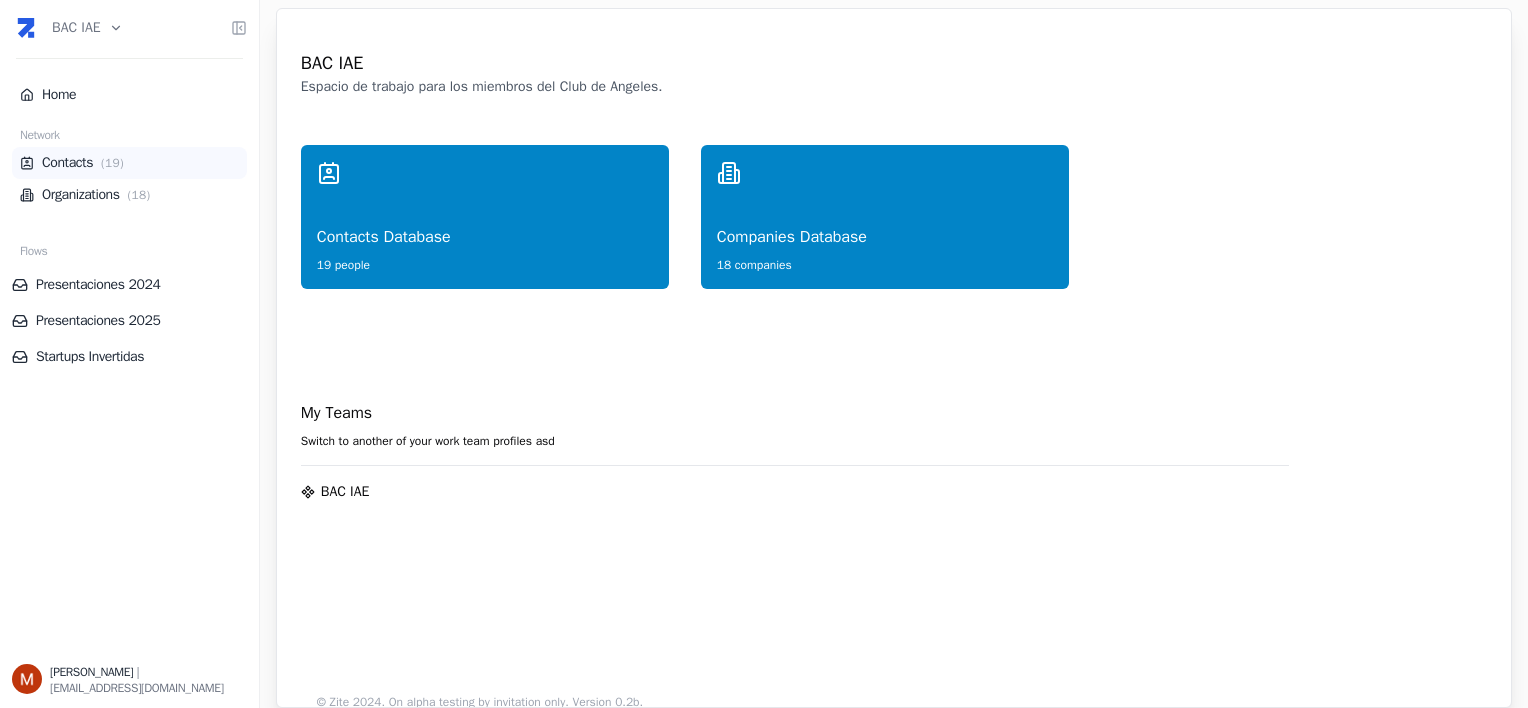 click on "Contacts ( 19 )" at bounding box center (129, 163) 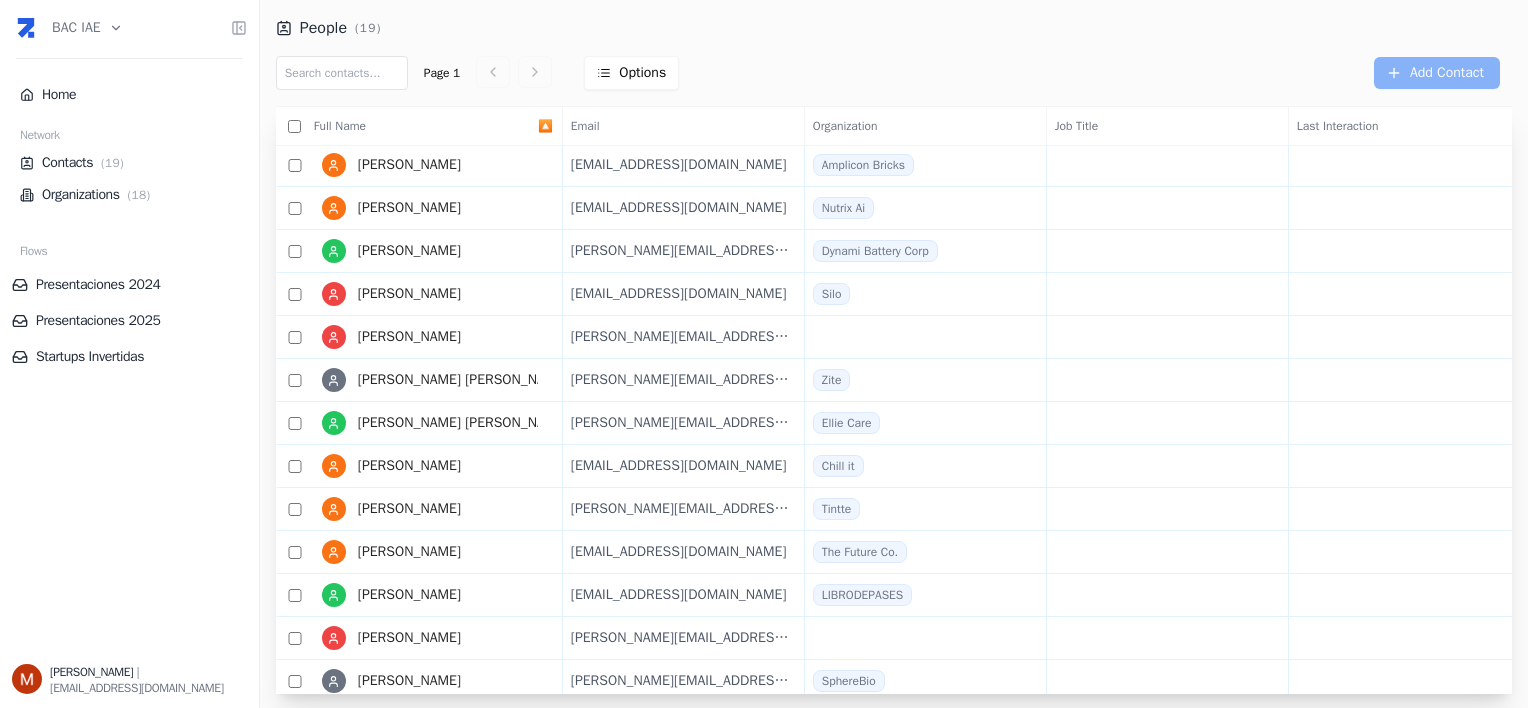 scroll, scrollTop: 0, scrollLeft: 0, axis: both 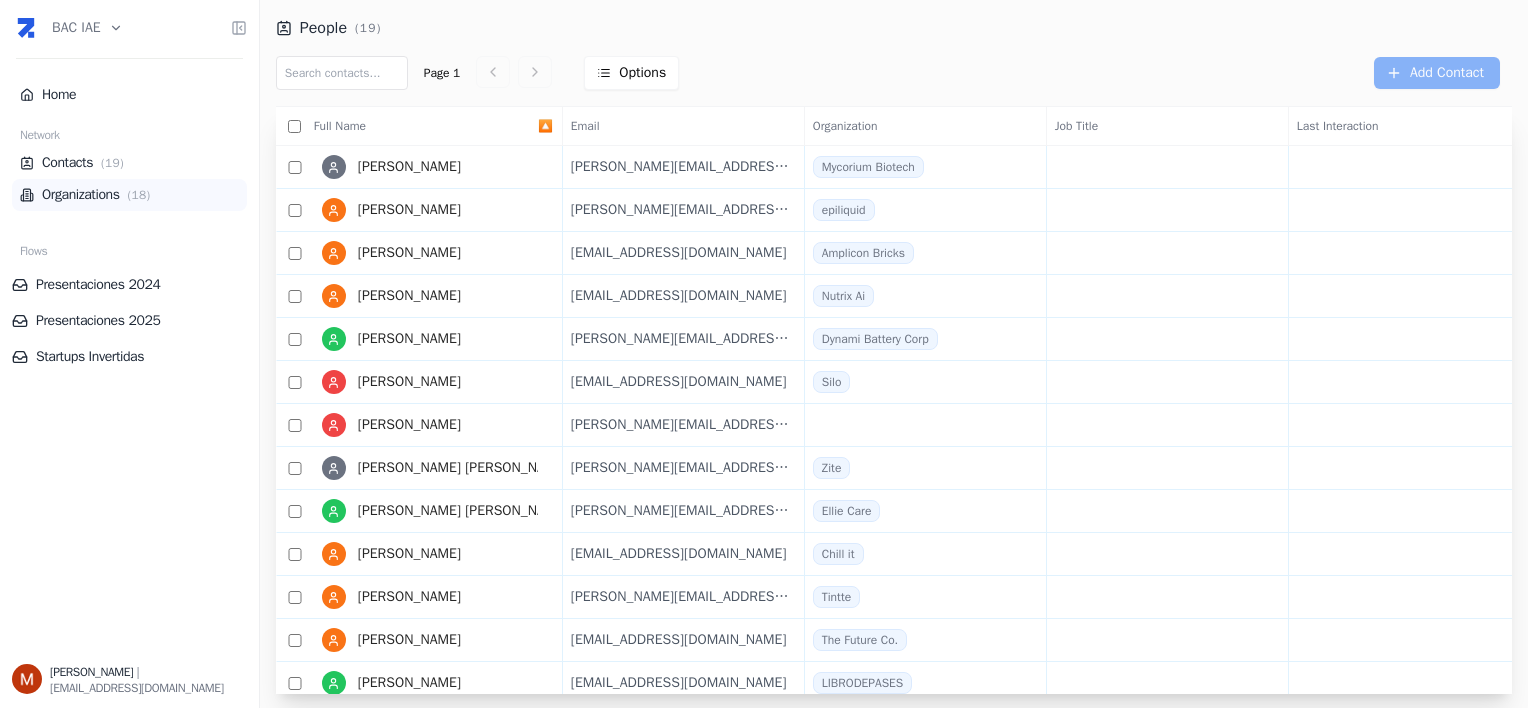 click on "Organizations ( 18 )" at bounding box center [129, 195] 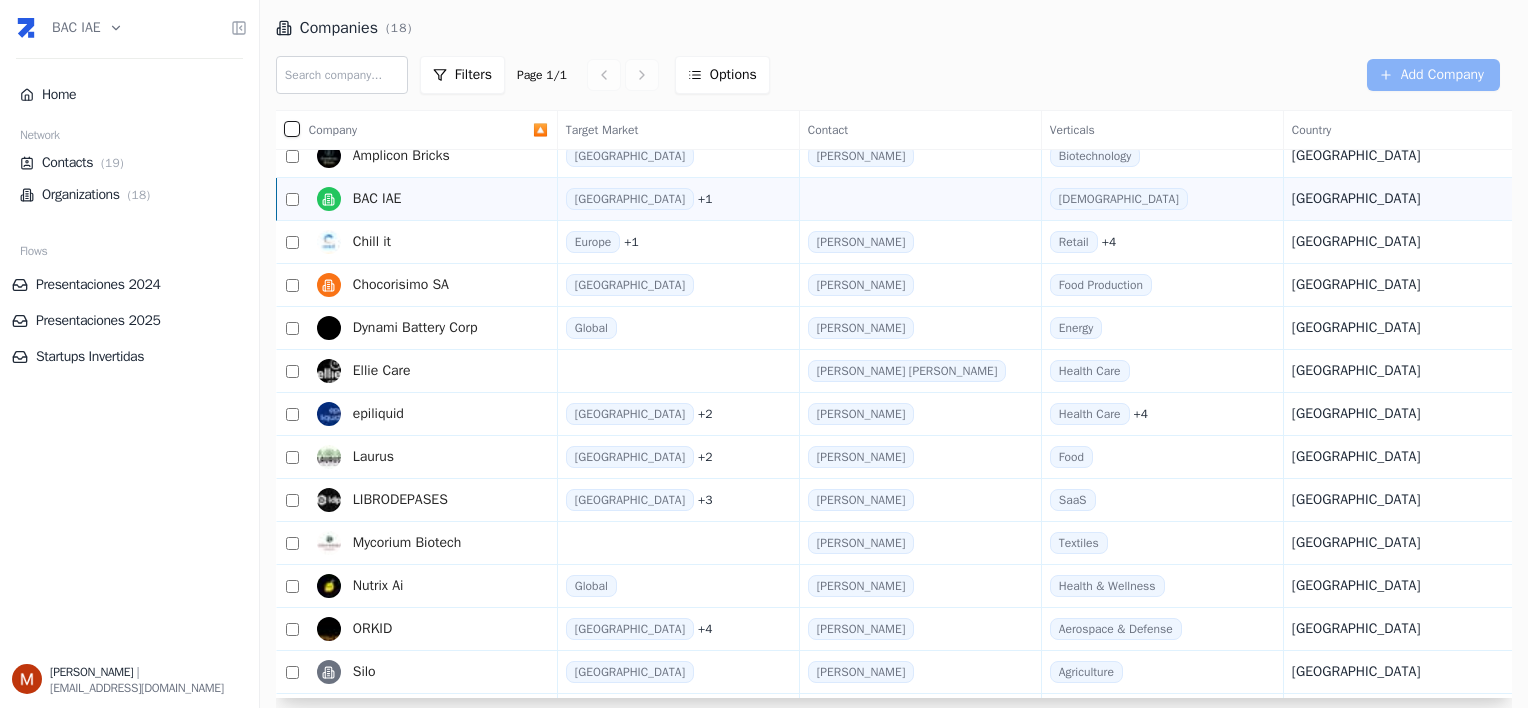 scroll, scrollTop: 0, scrollLeft: 0, axis: both 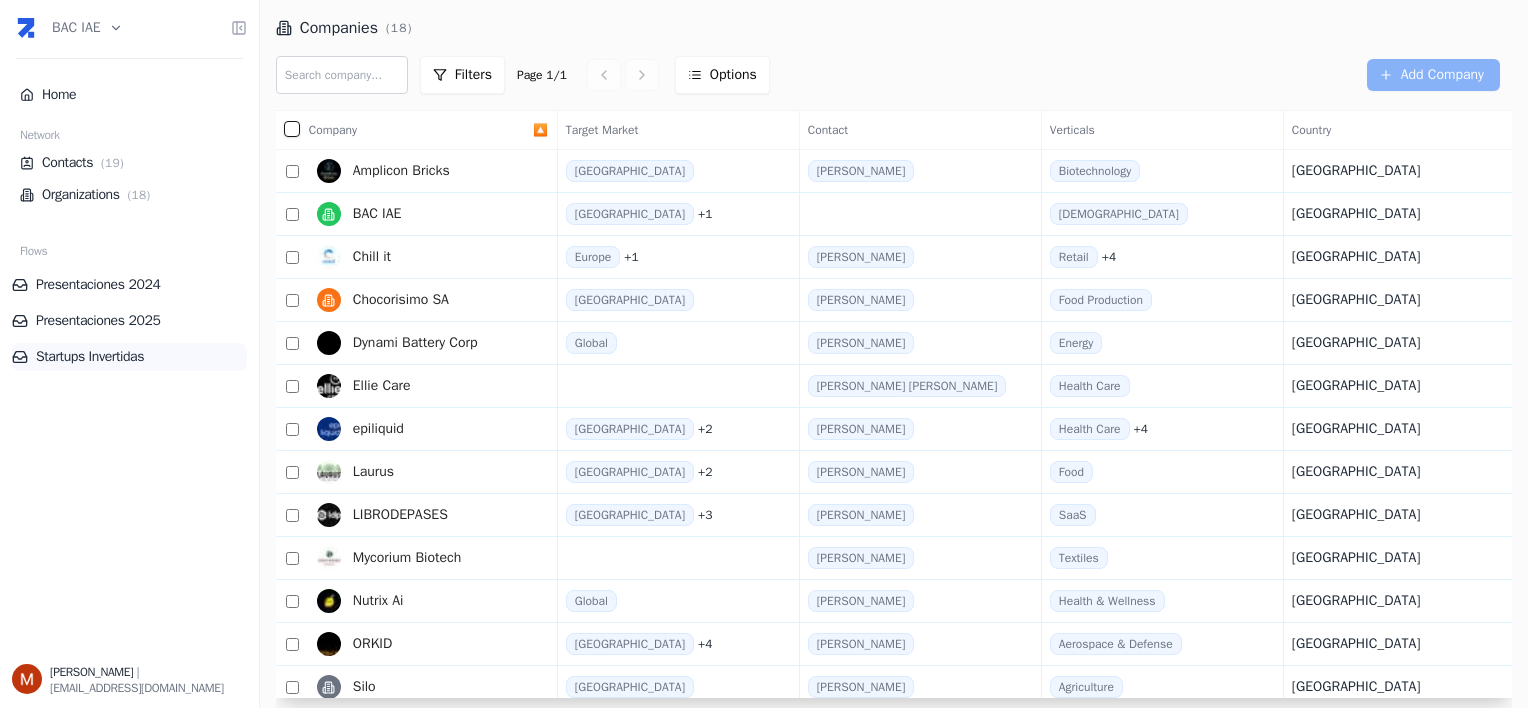 click on "Startups Invertidas" at bounding box center (129, 357) 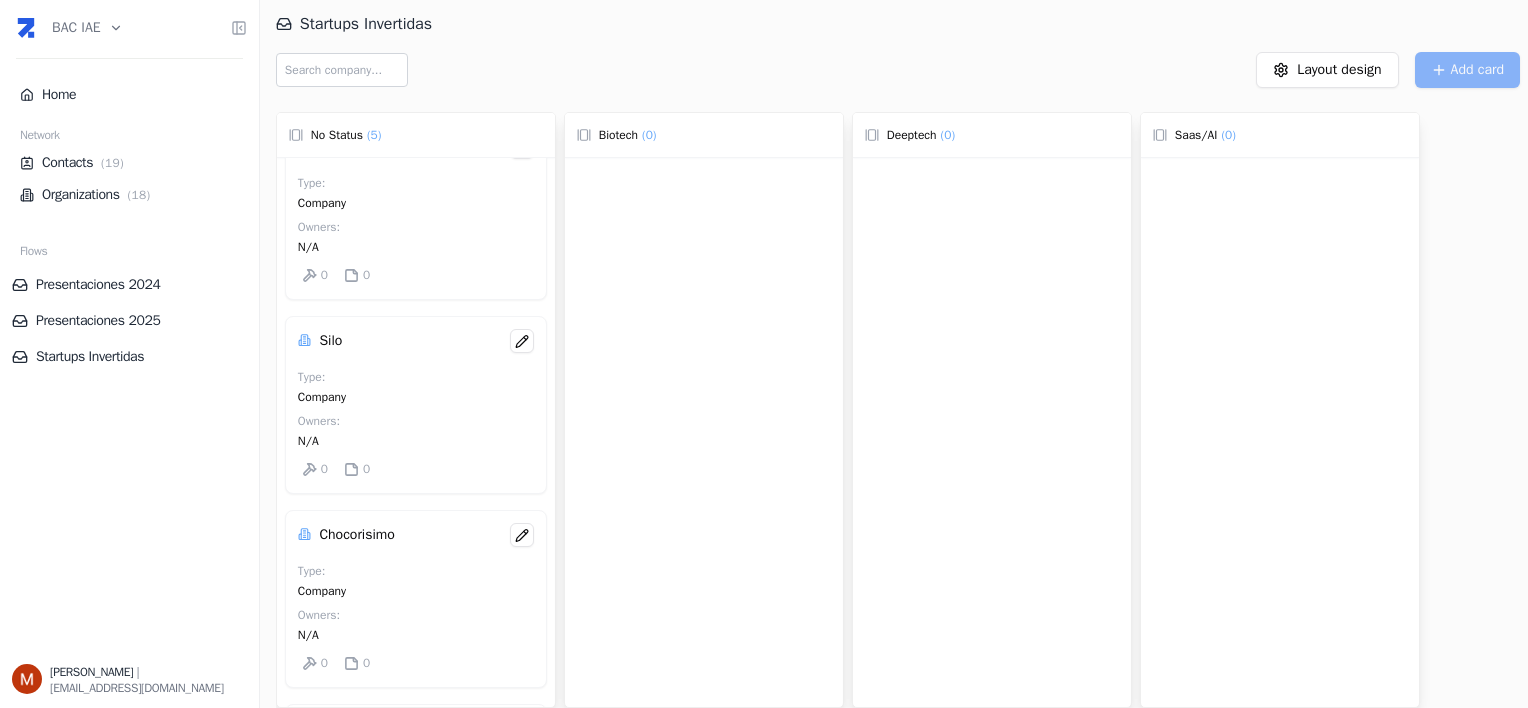 scroll, scrollTop: 0, scrollLeft: 0, axis: both 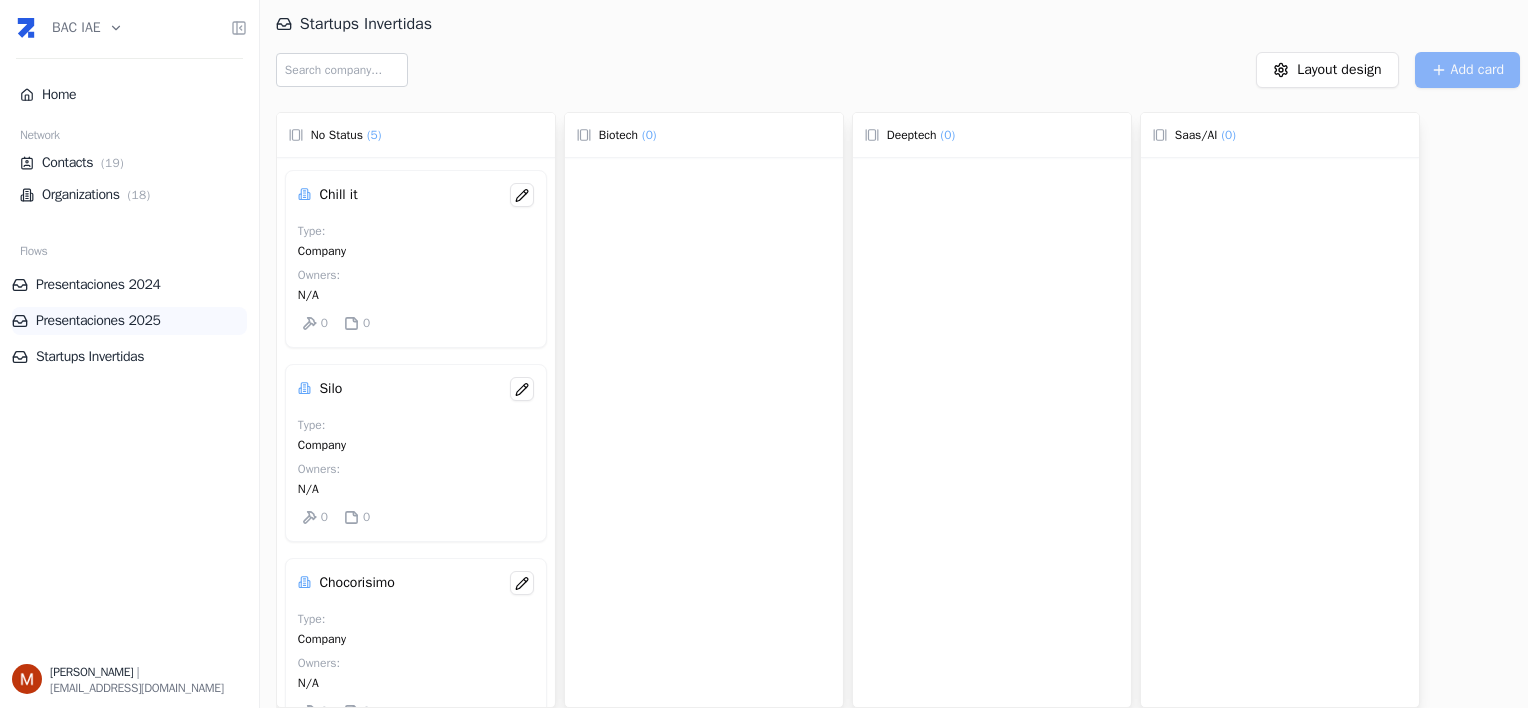 click on "Presentaciones 2025" at bounding box center [129, 321] 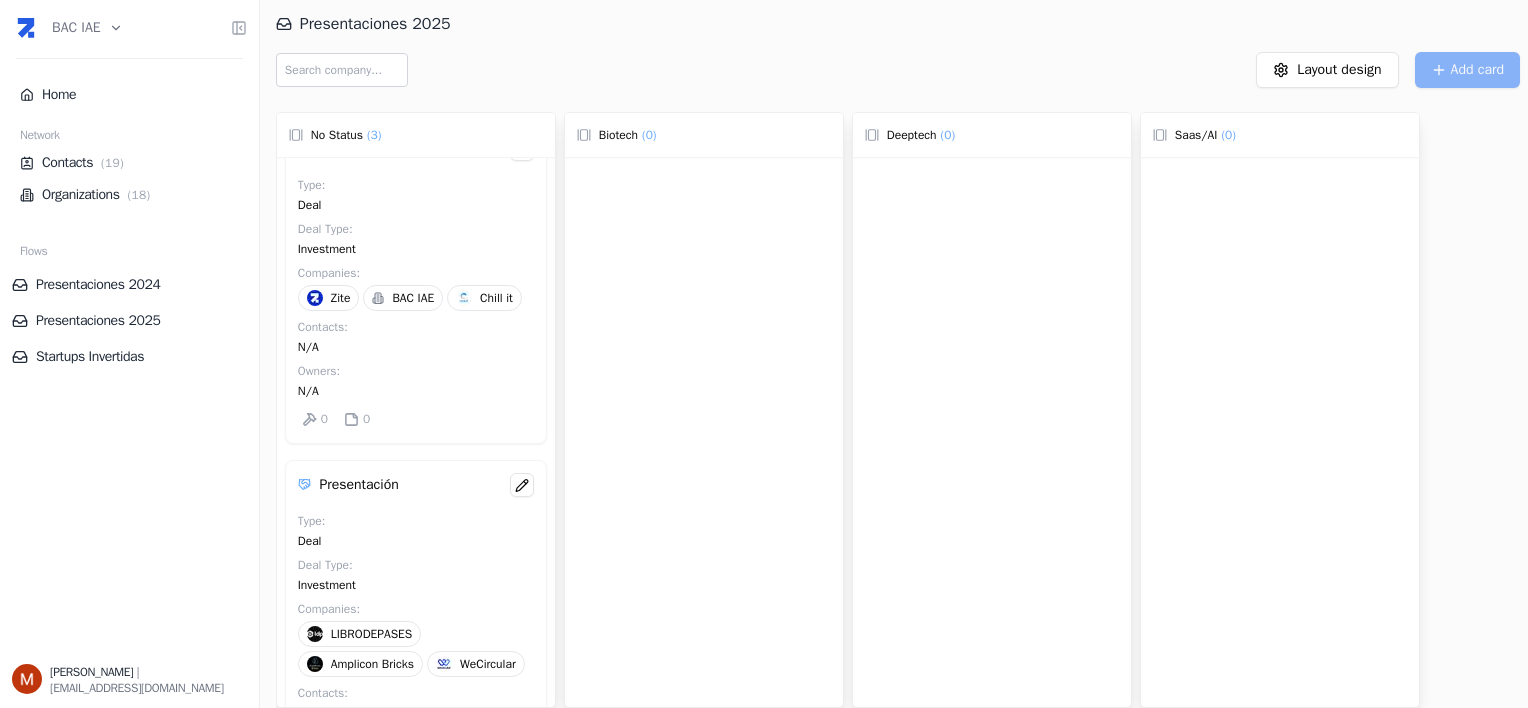 scroll, scrollTop: 0, scrollLeft: 0, axis: both 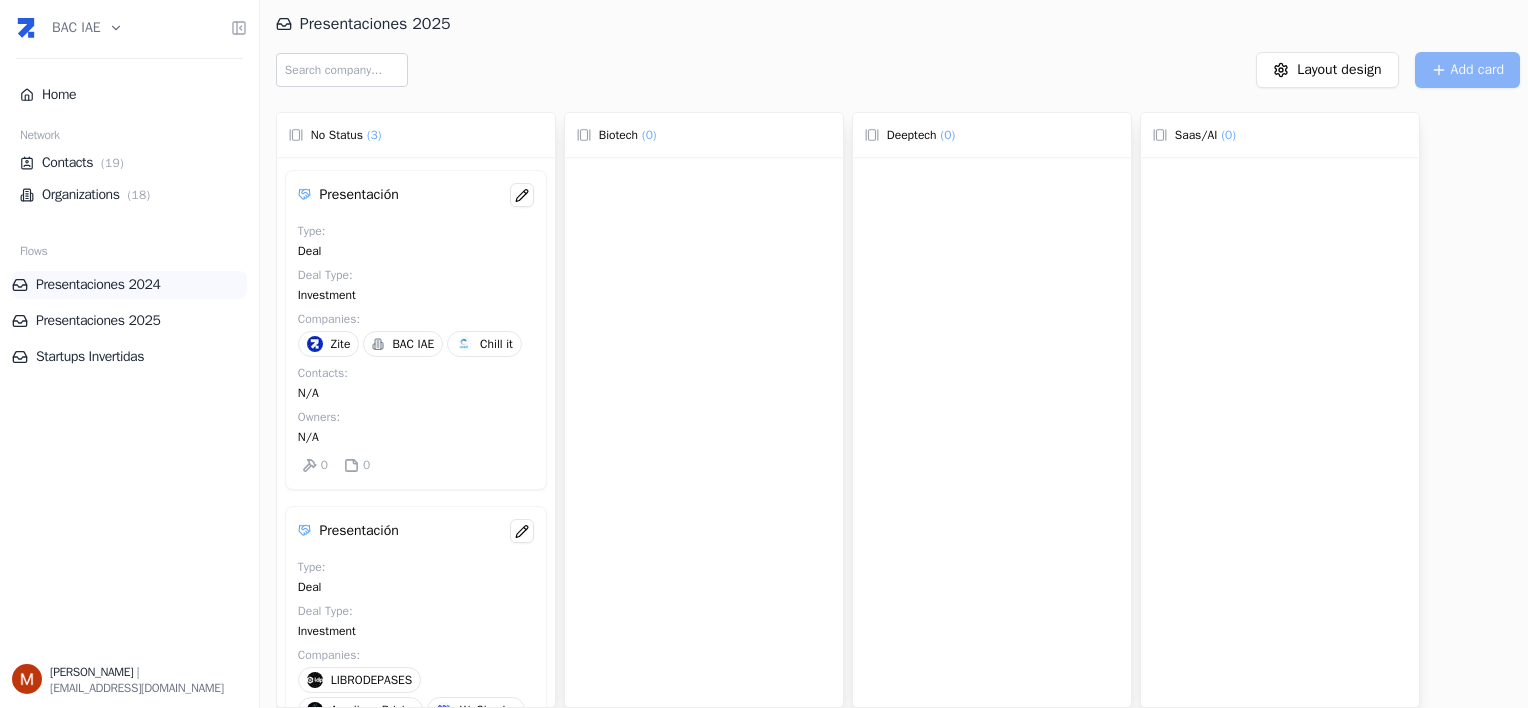 click on "Presentaciones 2024" at bounding box center [129, 285] 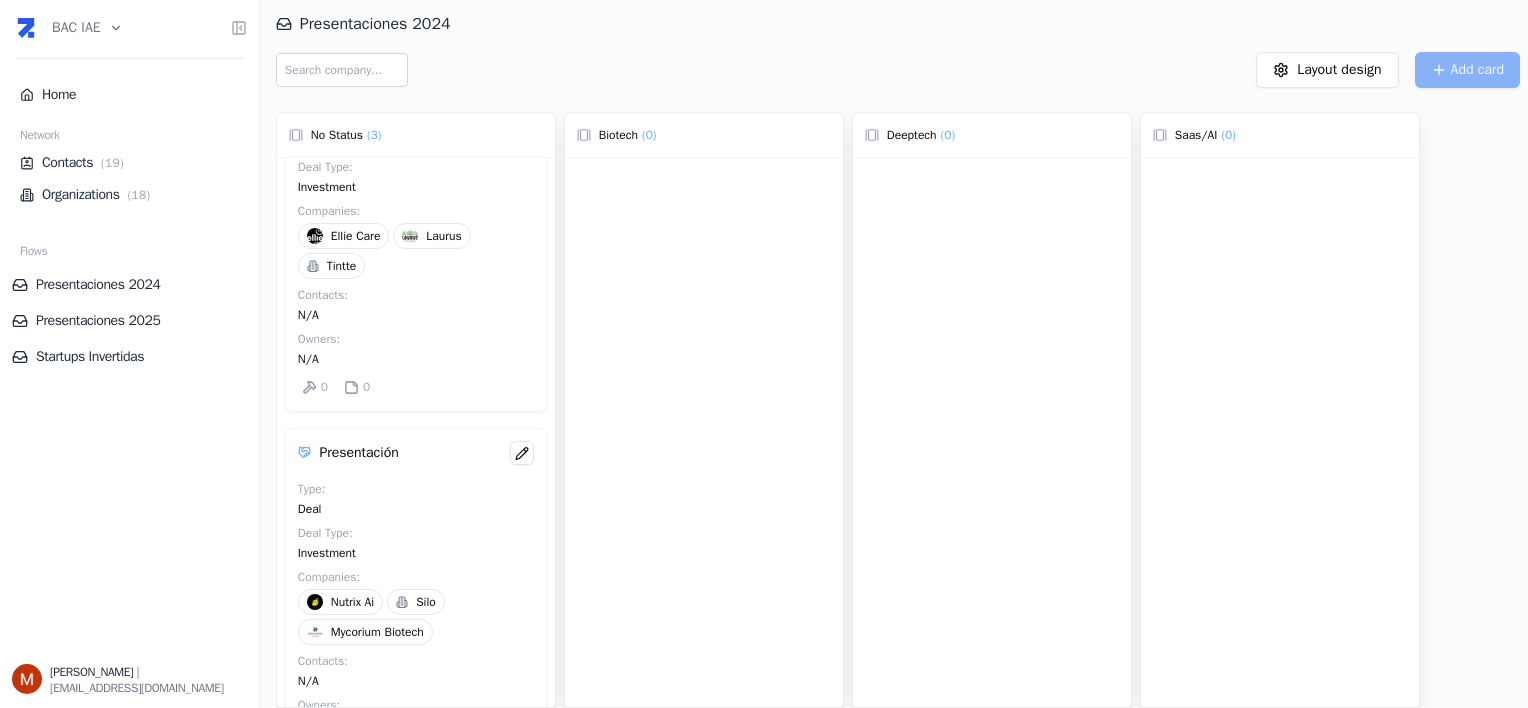 scroll, scrollTop: 0, scrollLeft: 0, axis: both 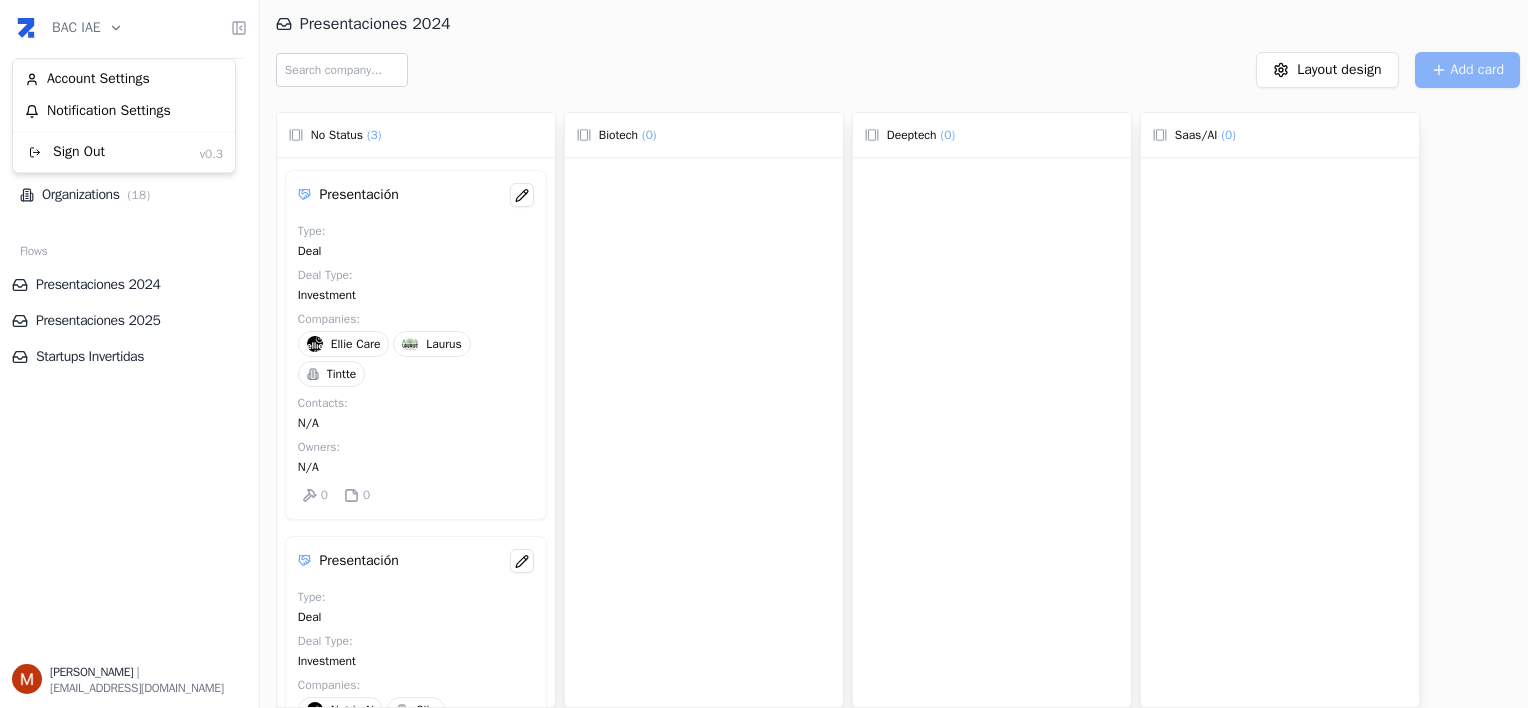 click on "BAC IAE Home Network Contacts ( 19 ) Organizations ( 18 ) Flows Presentaciones 2024 Presentaciones 2025 Startups Invertidas [PERSON_NAME]   |  [EMAIL_ADDRESS][DOMAIN_NAME] Presentaciones 2024   Layout design Add card No Status ( 3 ) Presentación Type : Deal Deal Type : Investment Companies : [PERSON_NAME] Laurus Tintte Contacts : N/A Owners : N/A 0 0 Presentación Type : Deal Deal Type : Investment Companies : Nutrix Ai Silo Mycorium Biotech Contacts : N/A Owners : N/A 0 0 Presentación Type : Deal Deal Type : Investment Companies : The Future Co. BAC IAE Silo Contacts : N/A Owners : N/A 0 0 Biotech ( 0 ) Deeptech ( 0 ) Saas/AI ( 0 )
Press space bar to start a drag.
When dragging you can use the arrow keys to move the item around and escape to cancel.
Some screen readers may require you to be in focus mode or to use your pass through key
Account Settings Notification Settings   Sign Out   v0.3" at bounding box center (764, 354) 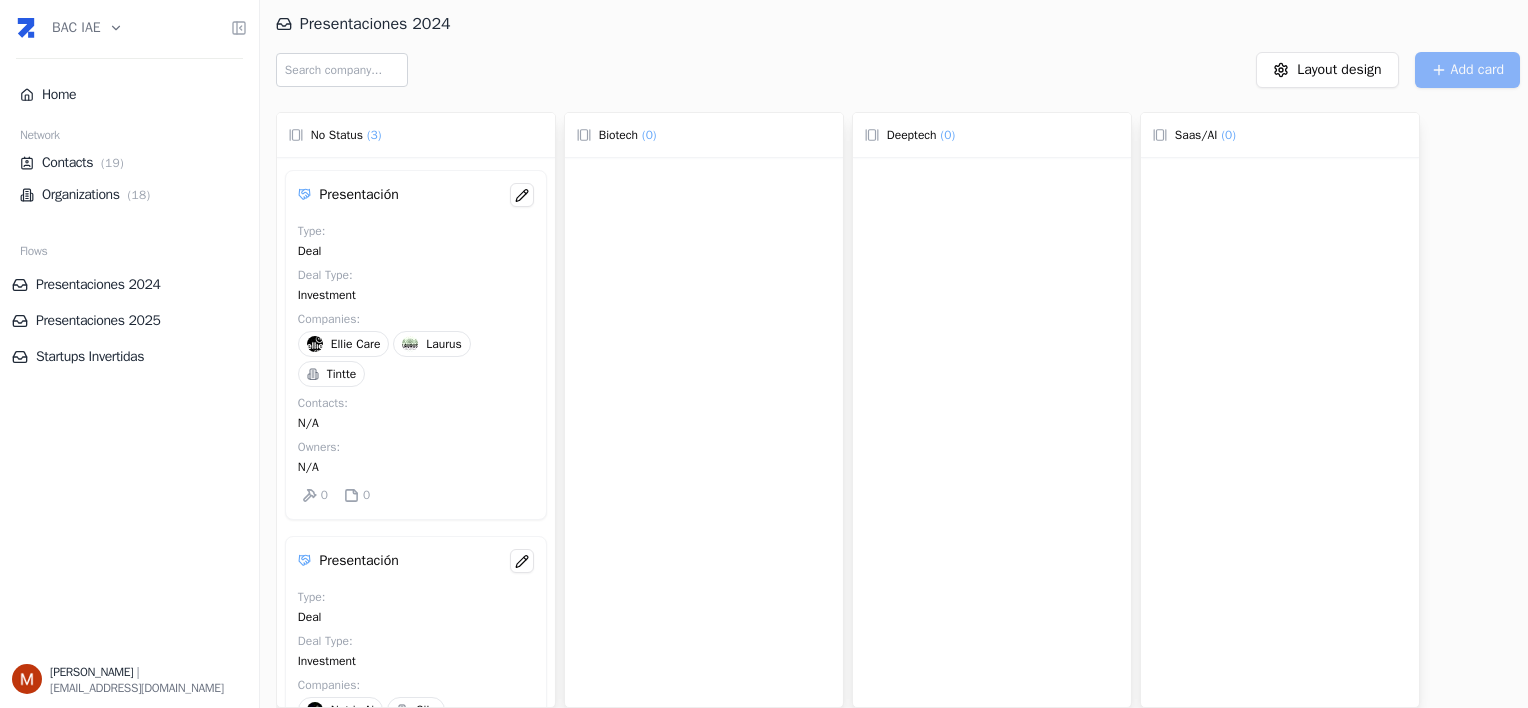 click 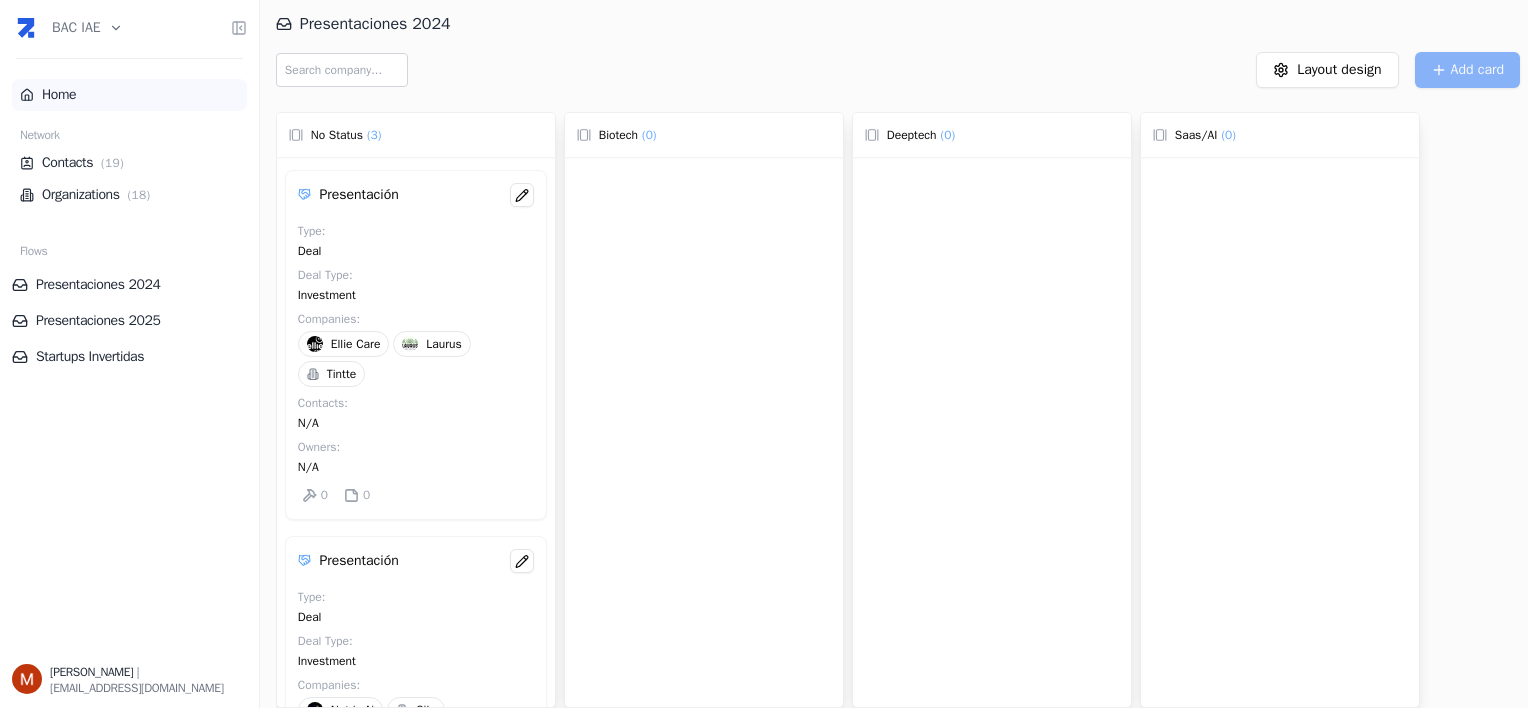 click on "Home" at bounding box center [129, 95] 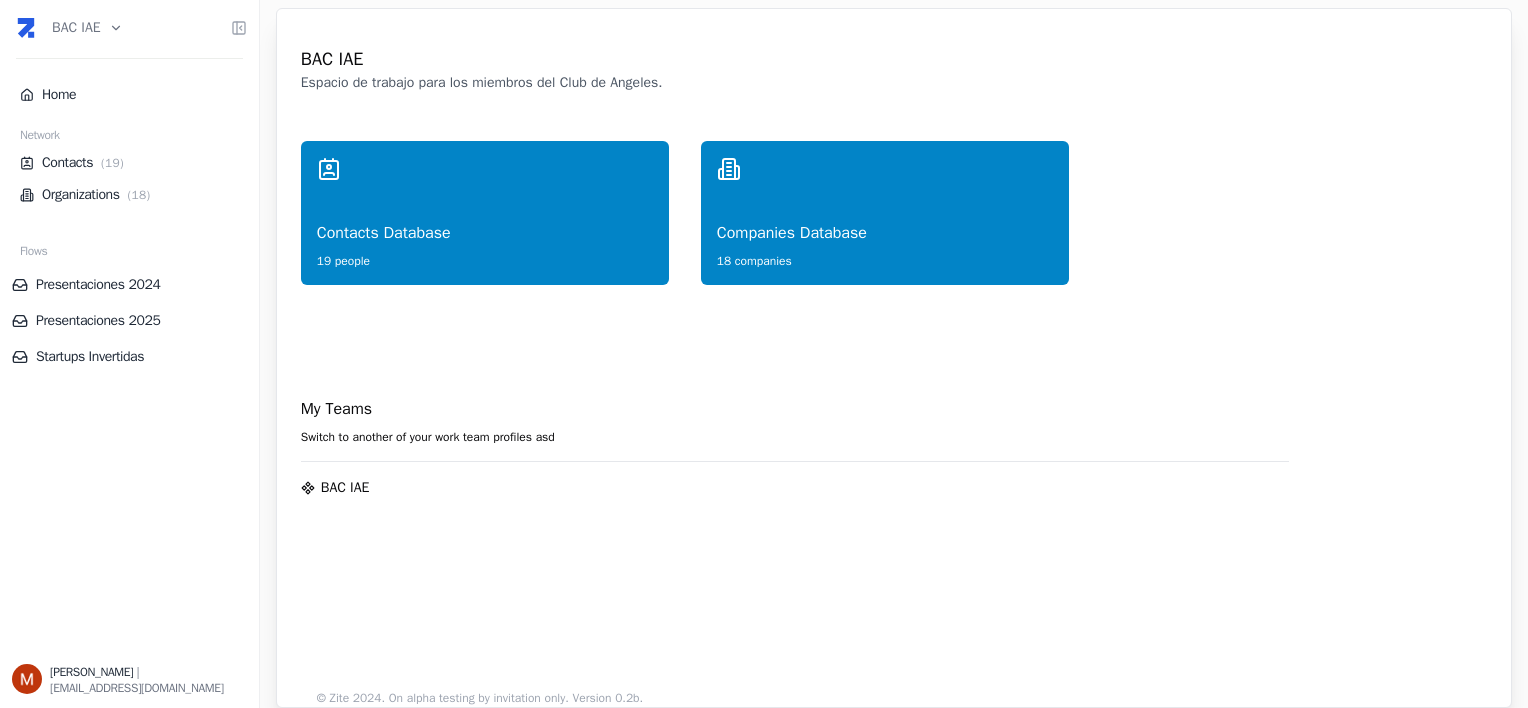 scroll, scrollTop: 0, scrollLeft: 0, axis: both 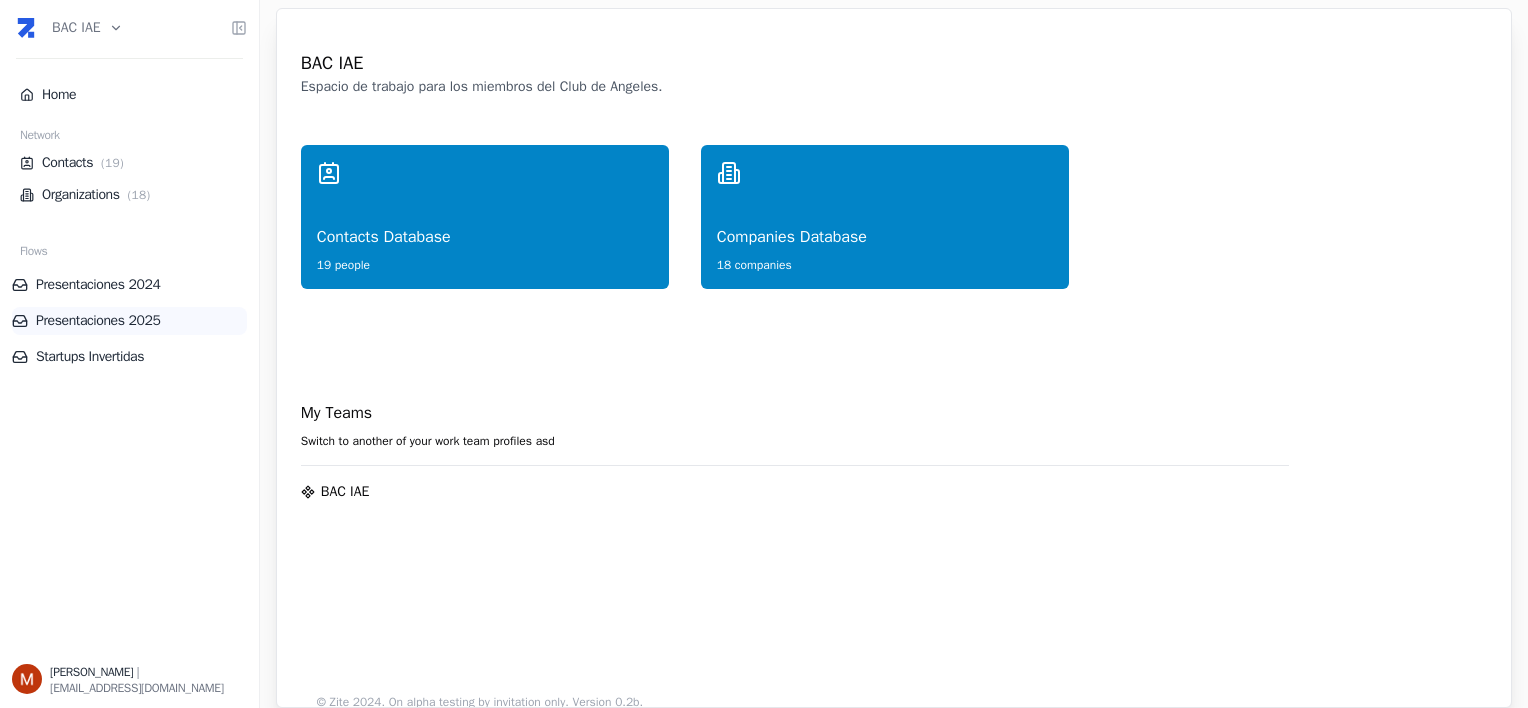 click on "Presentaciones 2025" at bounding box center [129, 321] 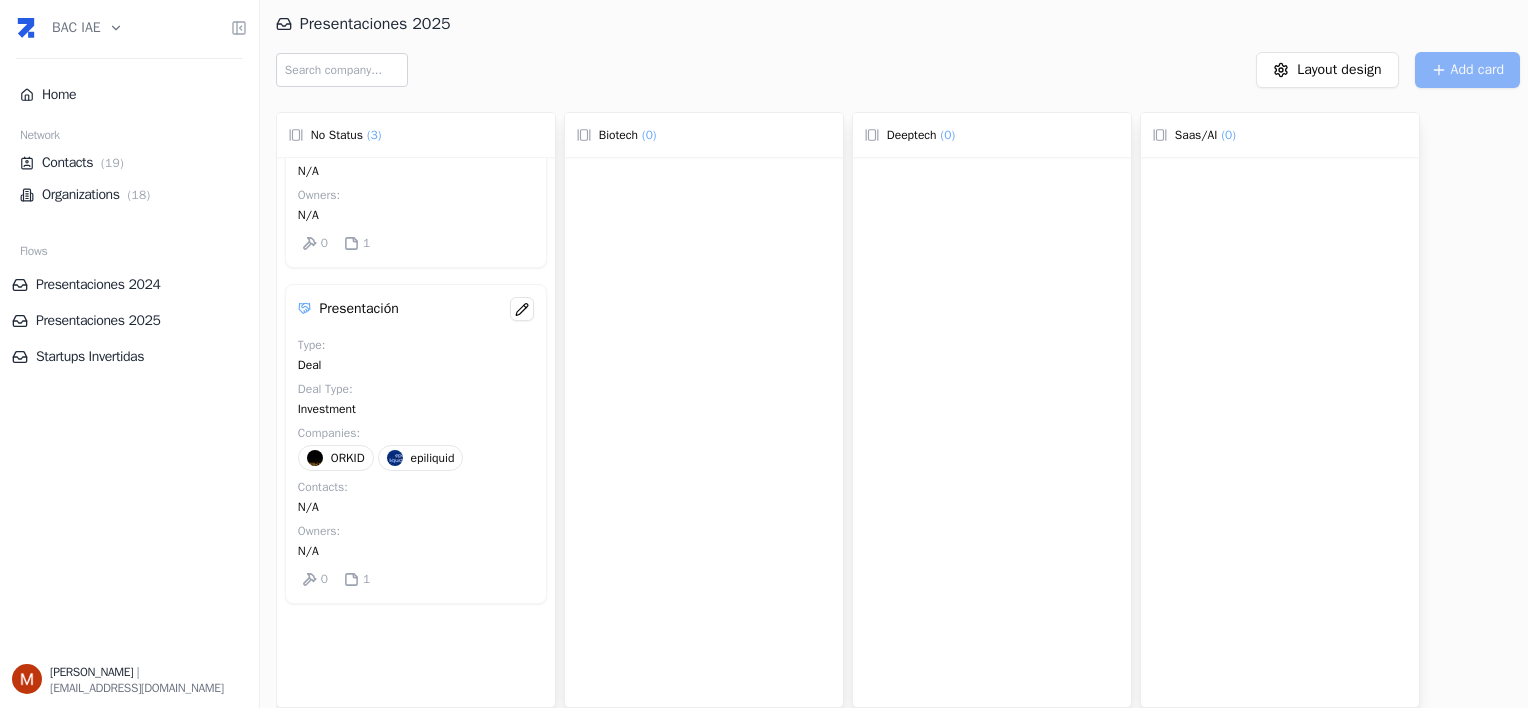 scroll, scrollTop: 600, scrollLeft: 0, axis: vertical 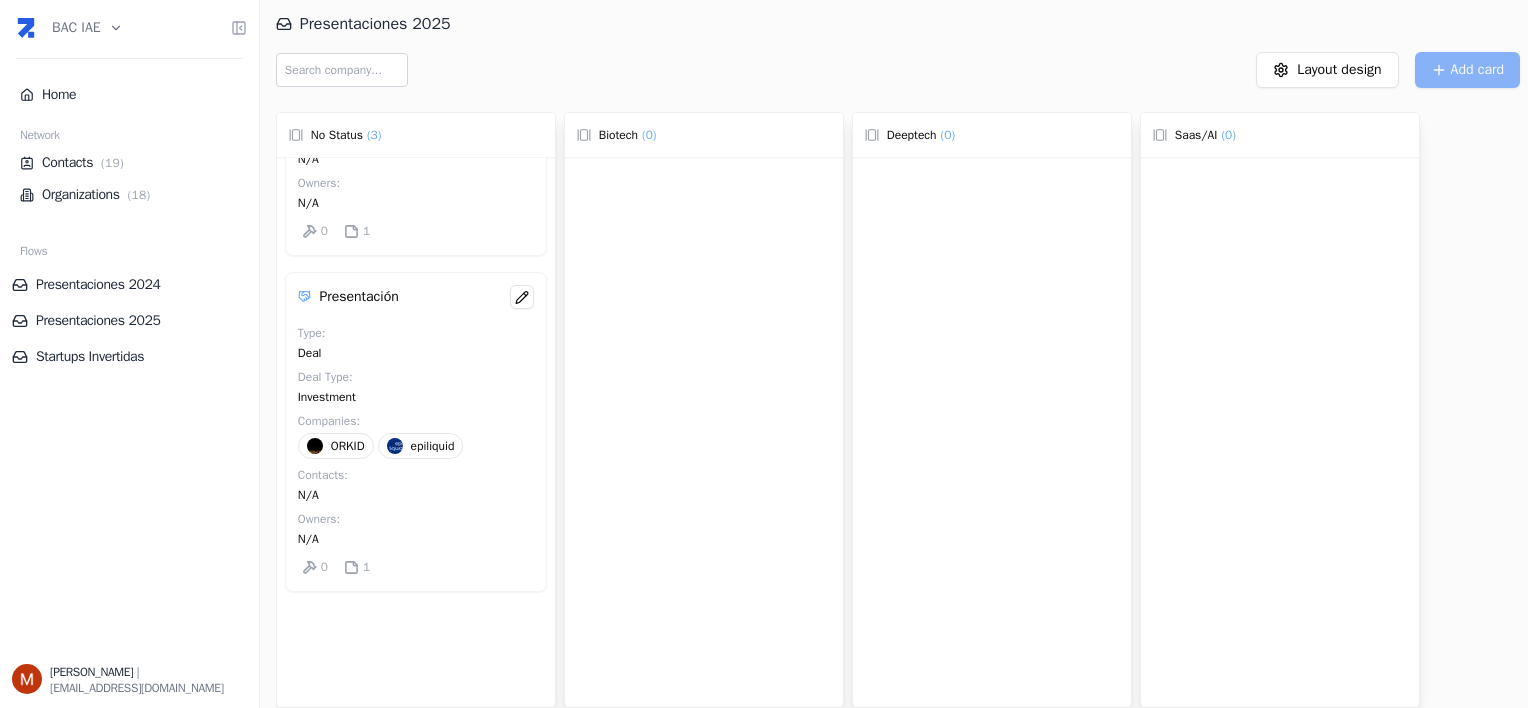 click on "ORKID" at bounding box center [336, 446] 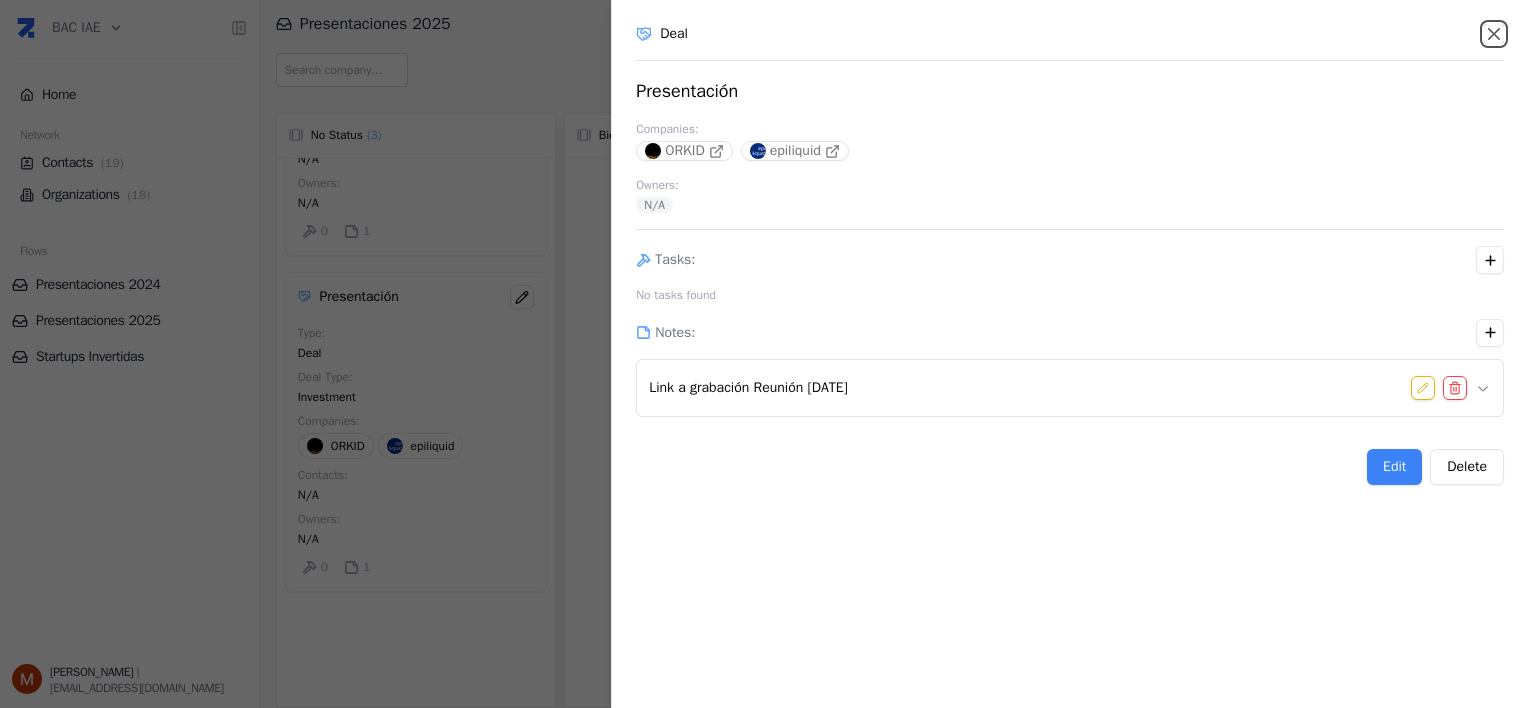 click 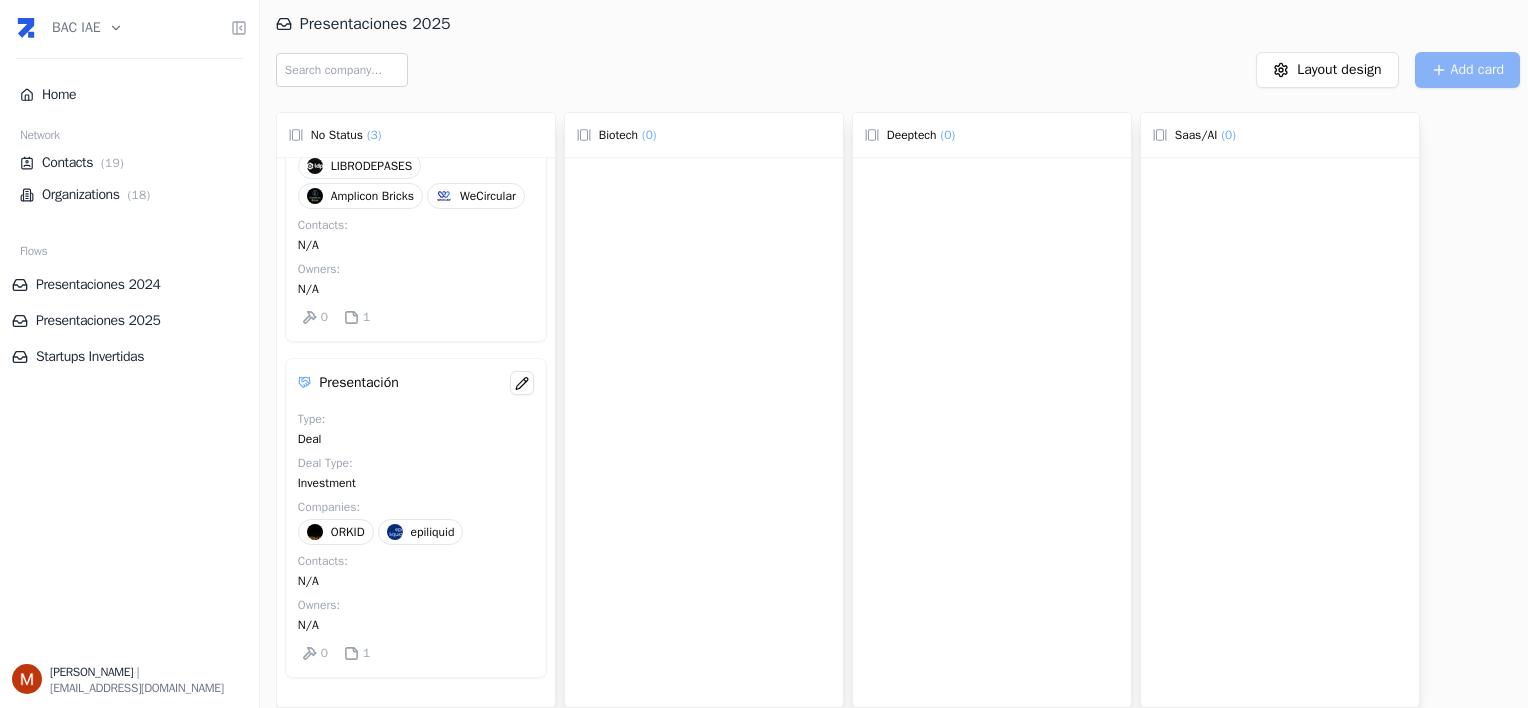 scroll, scrollTop: 400, scrollLeft: 0, axis: vertical 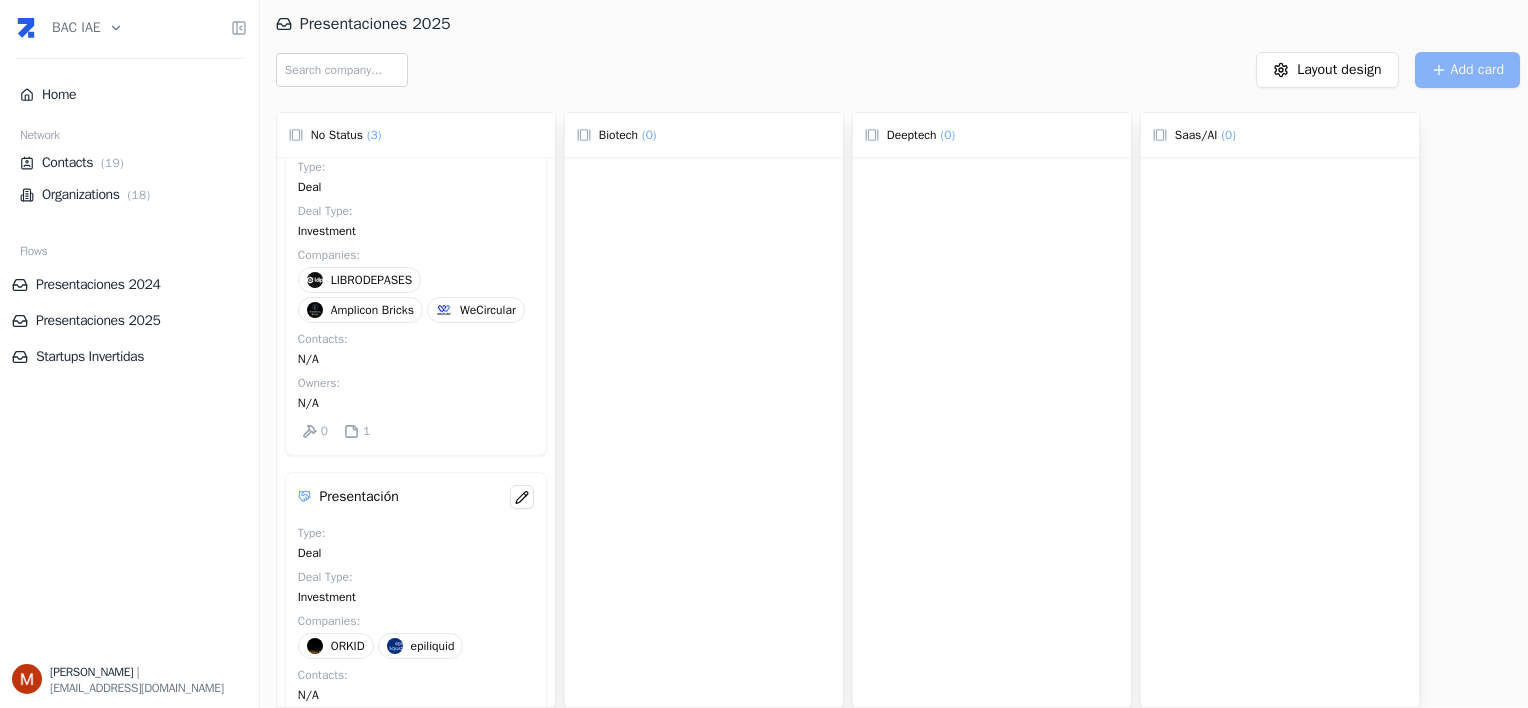 click at bounding box center [704, 455] 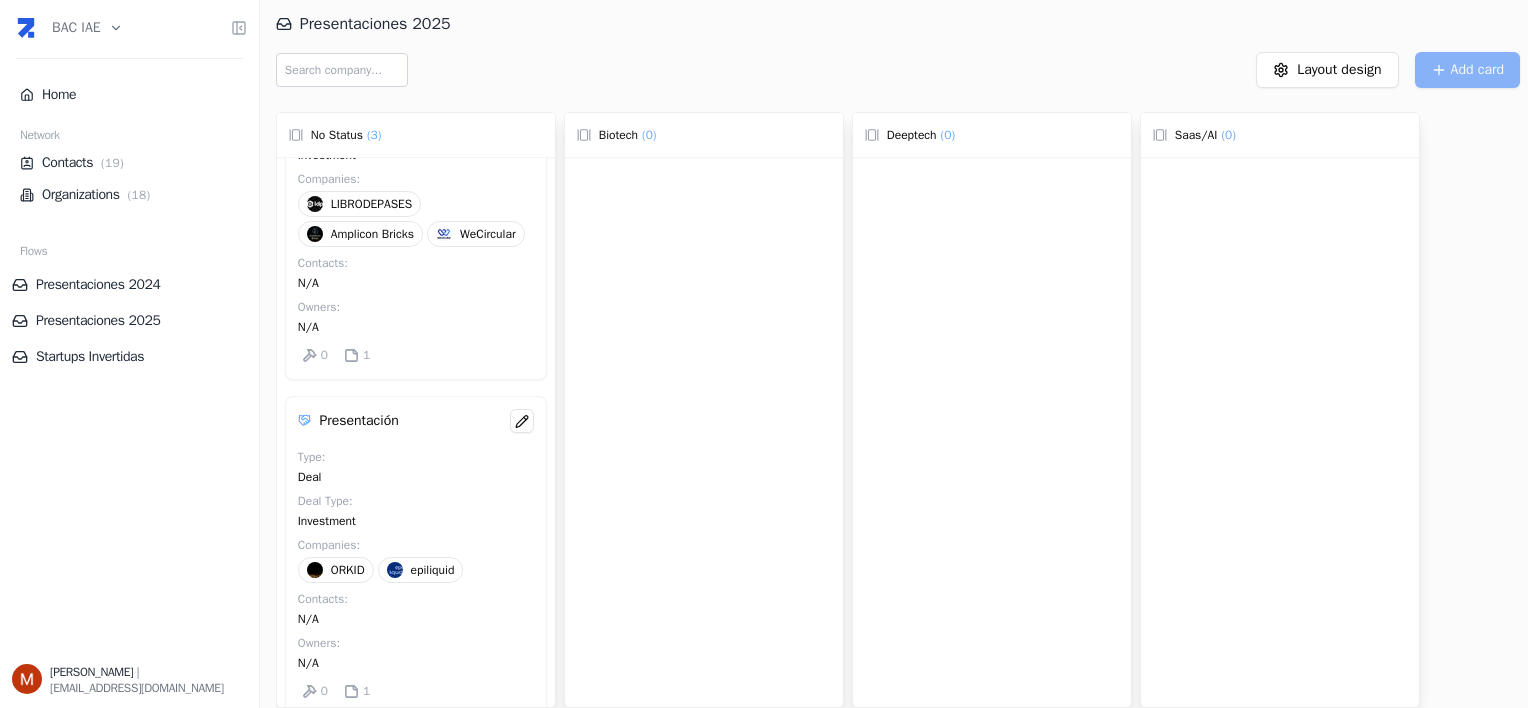 scroll, scrollTop: 500, scrollLeft: 0, axis: vertical 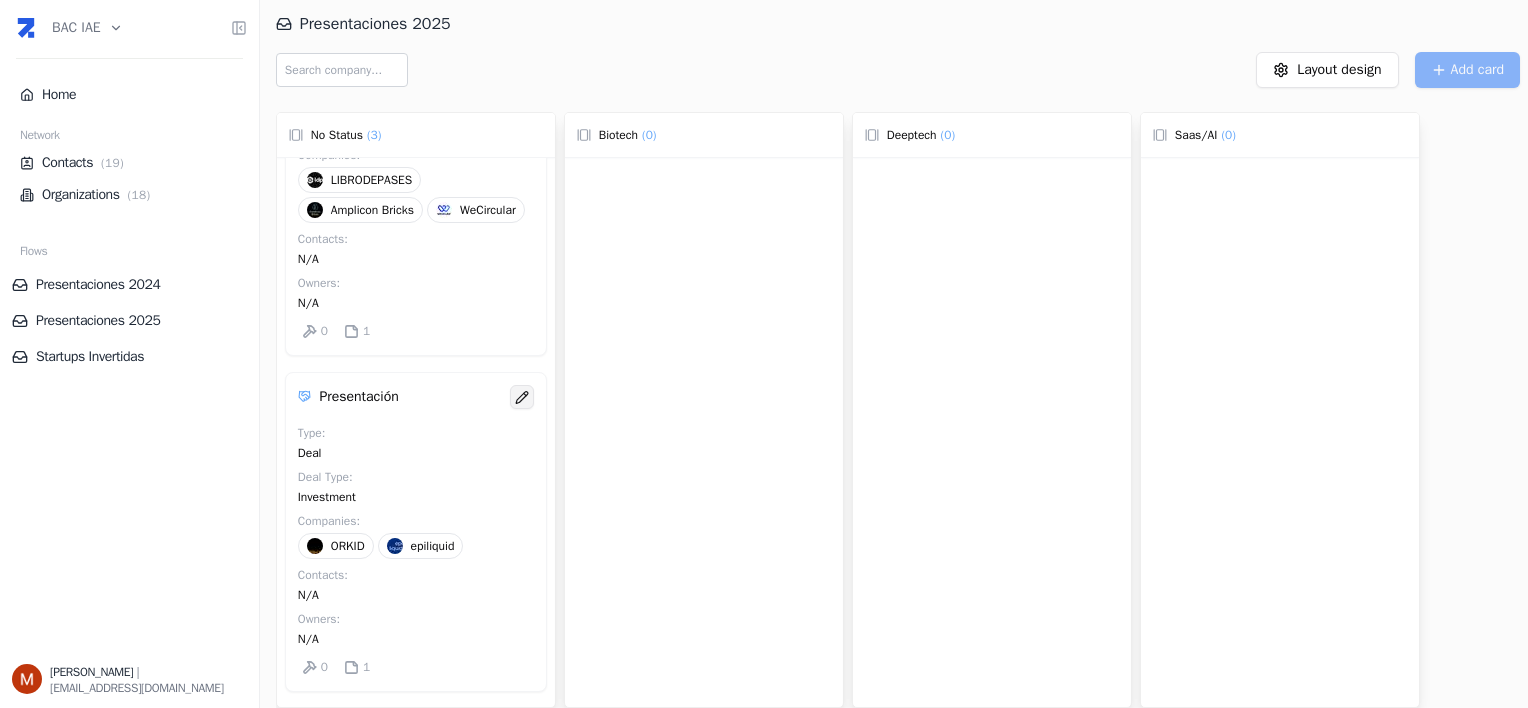 click 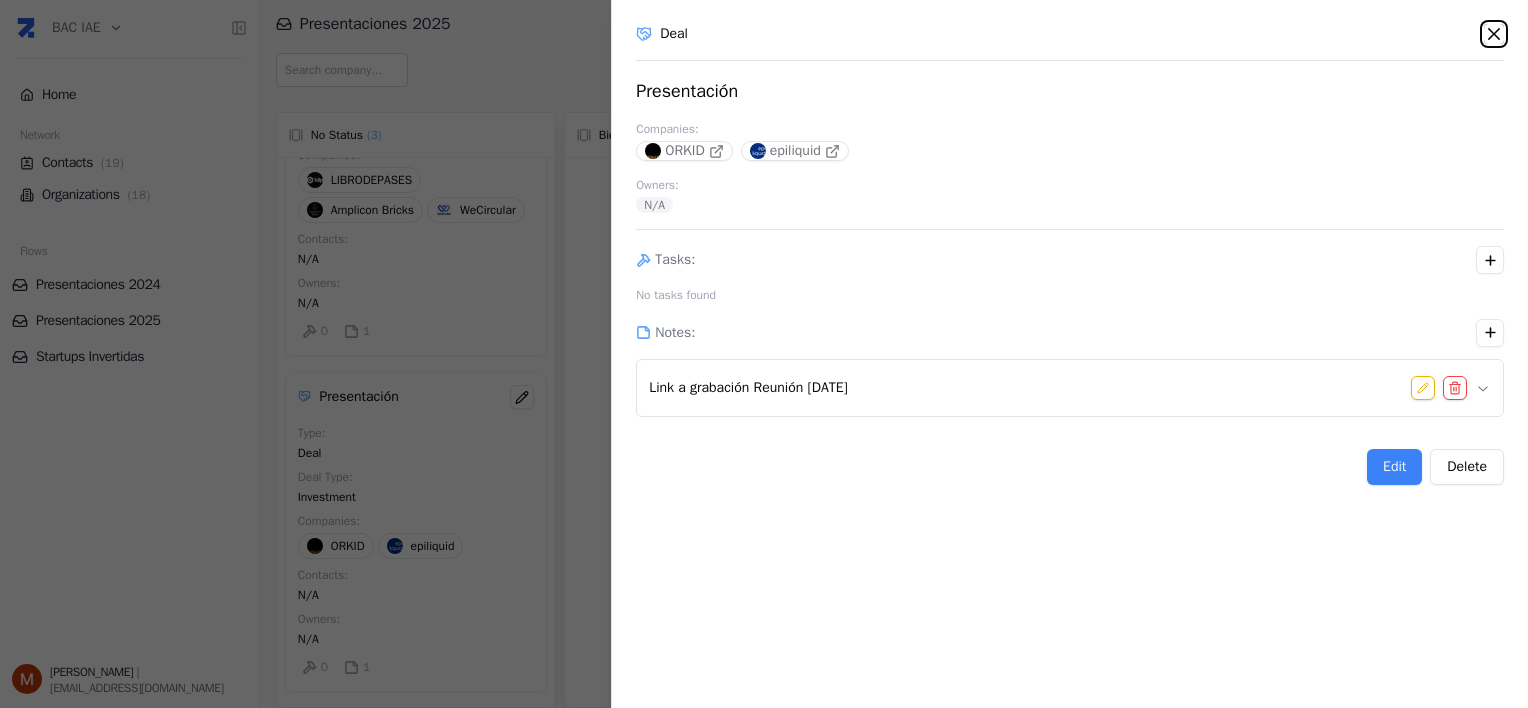 click 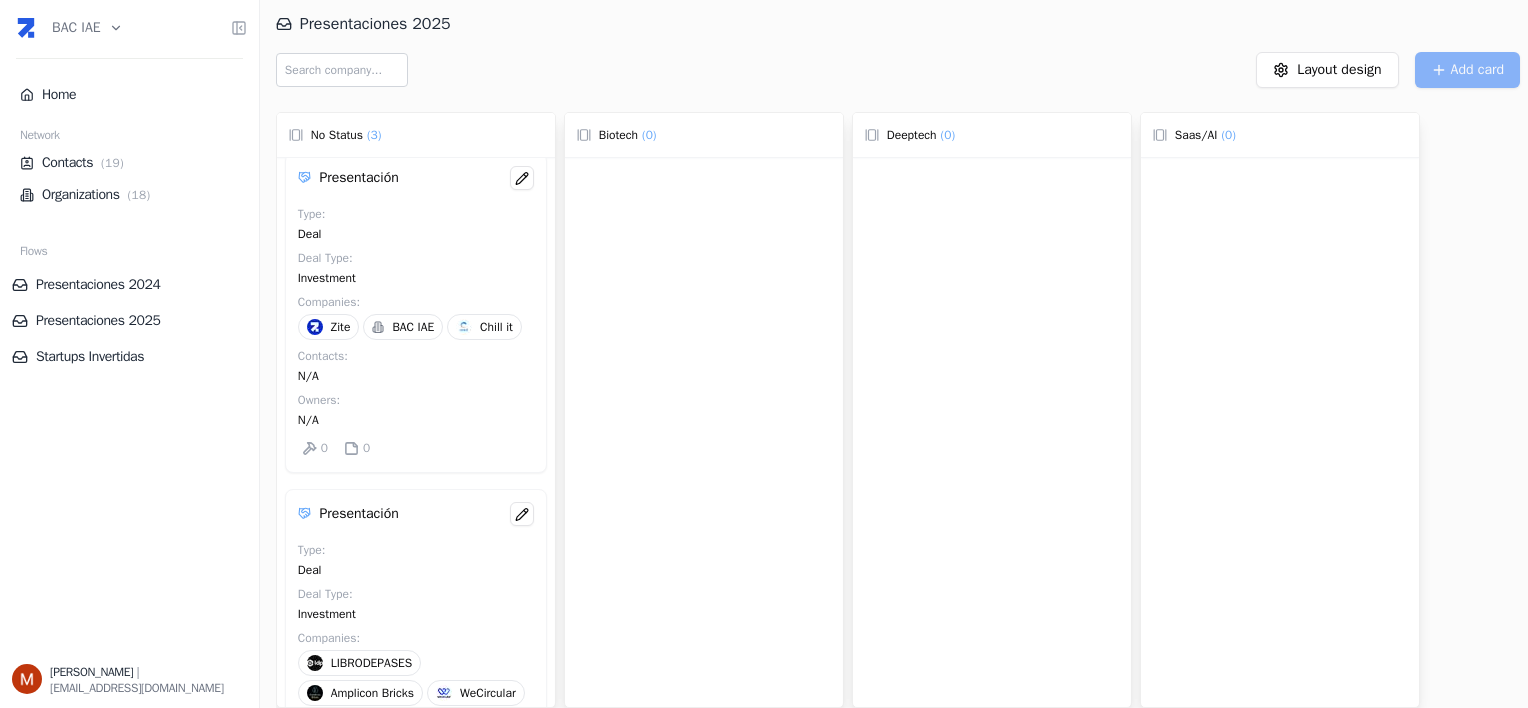 scroll, scrollTop: 0, scrollLeft: 0, axis: both 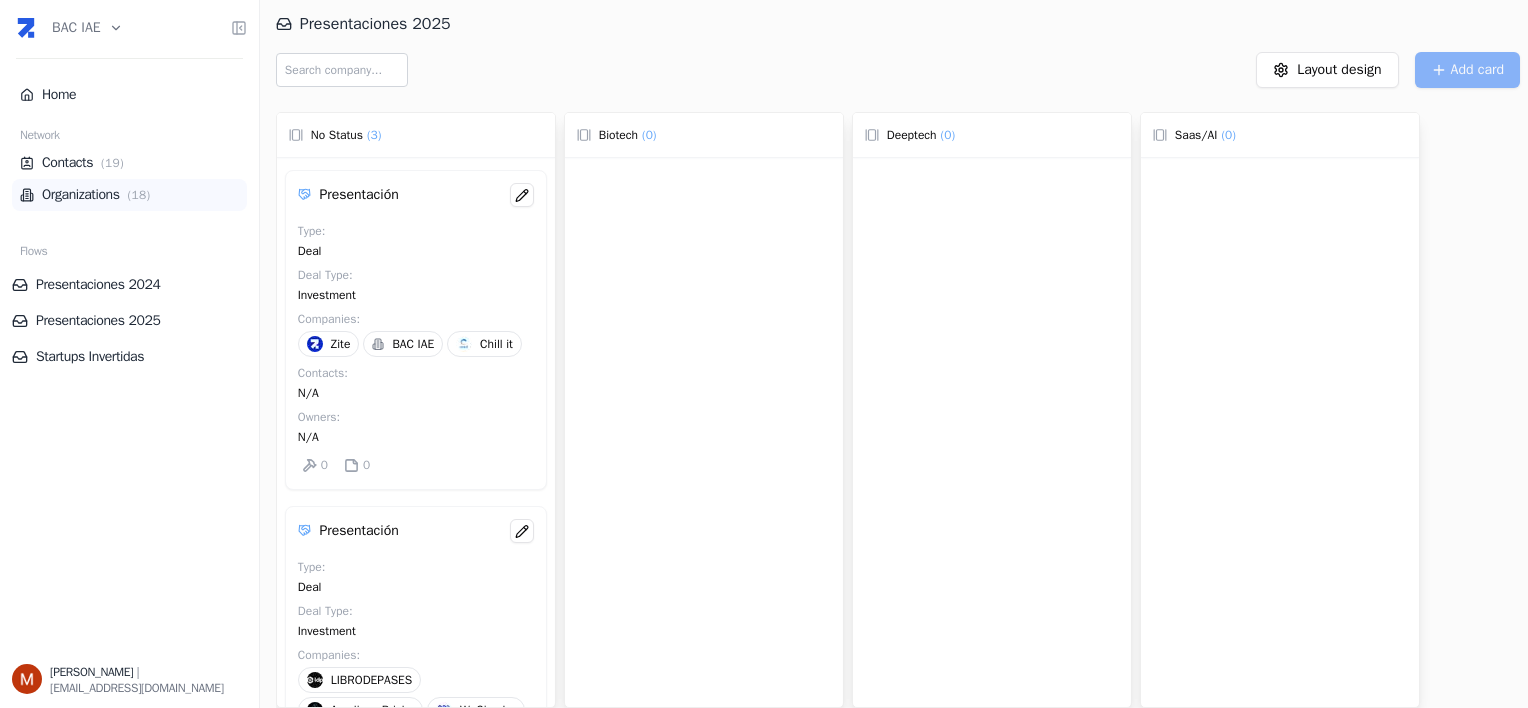 click on "Organizations ( 18 )" at bounding box center [129, 195] 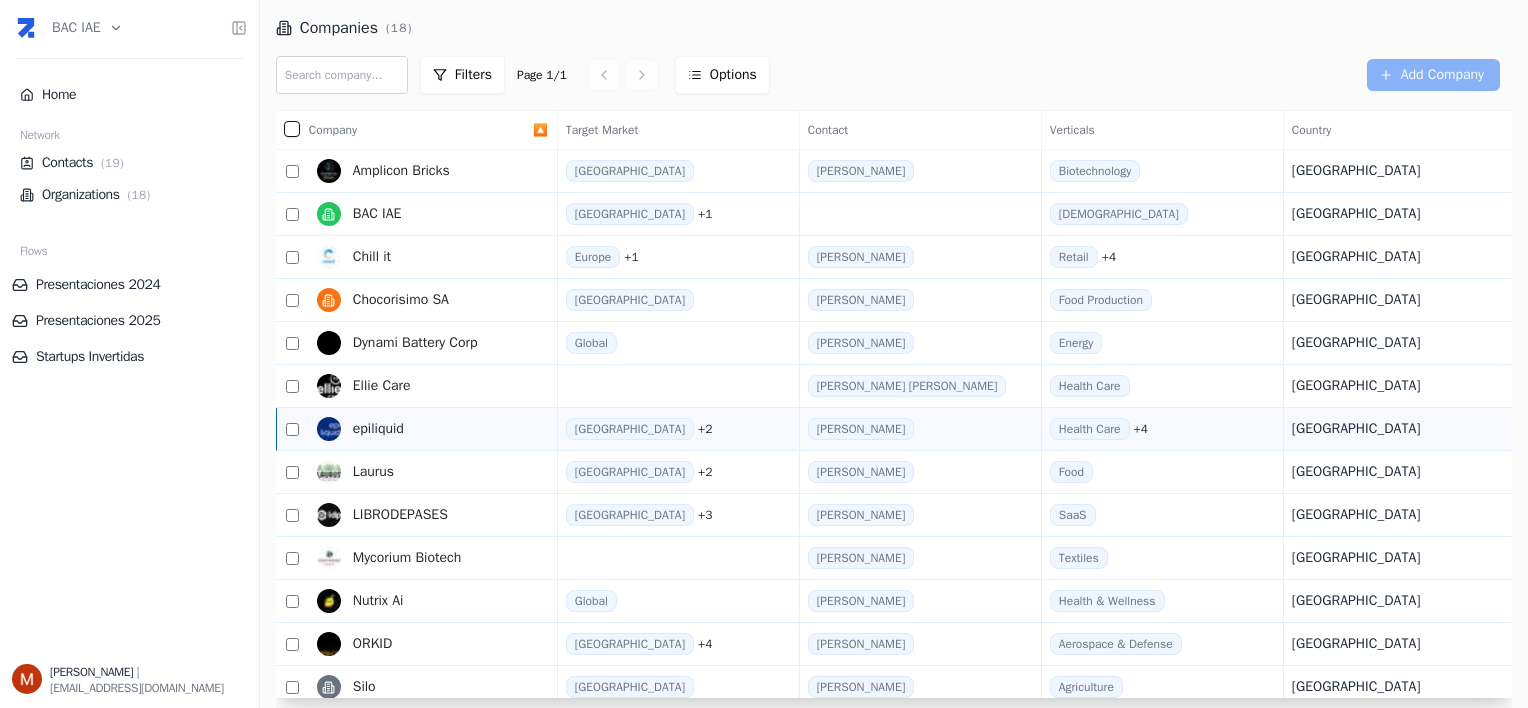 click on "epiliquid" at bounding box center [378, 429] 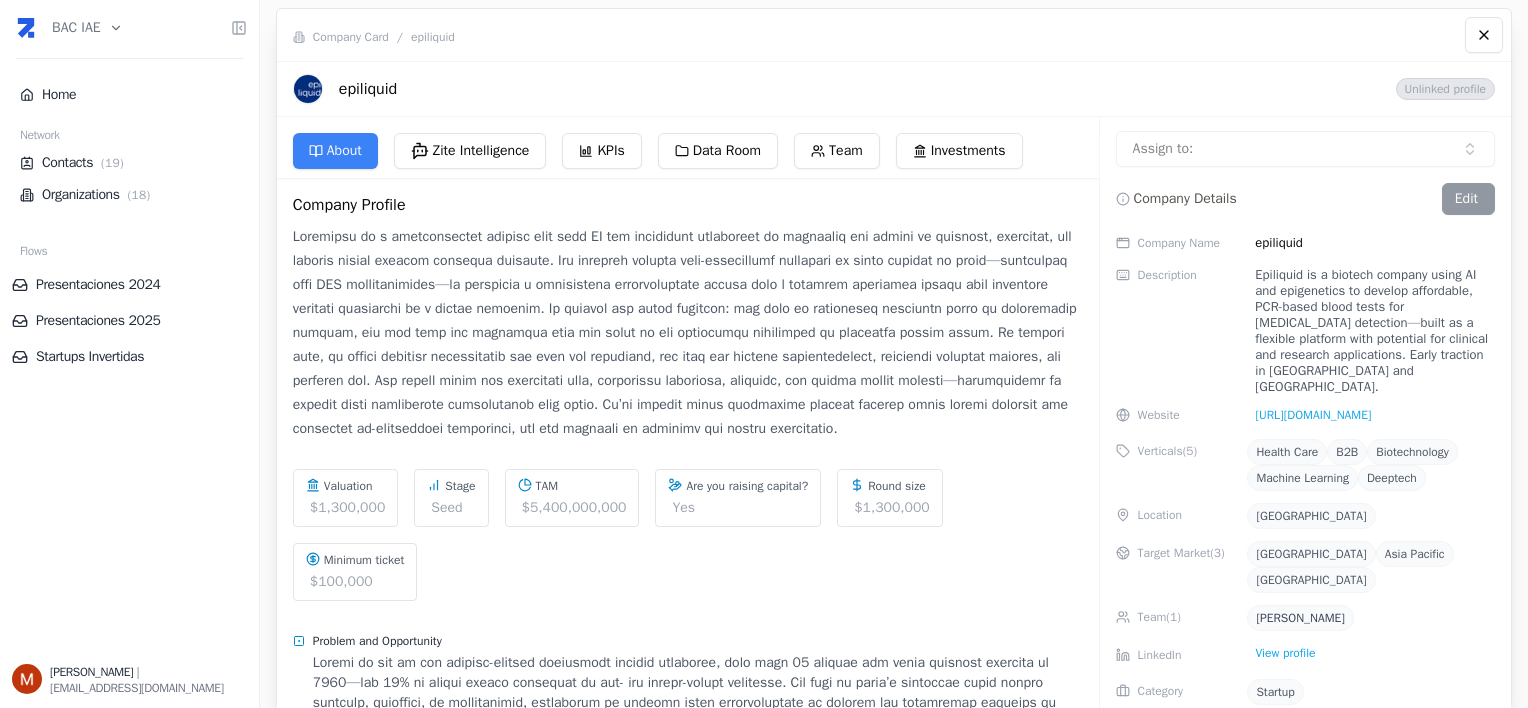 scroll, scrollTop: 0, scrollLeft: 0, axis: both 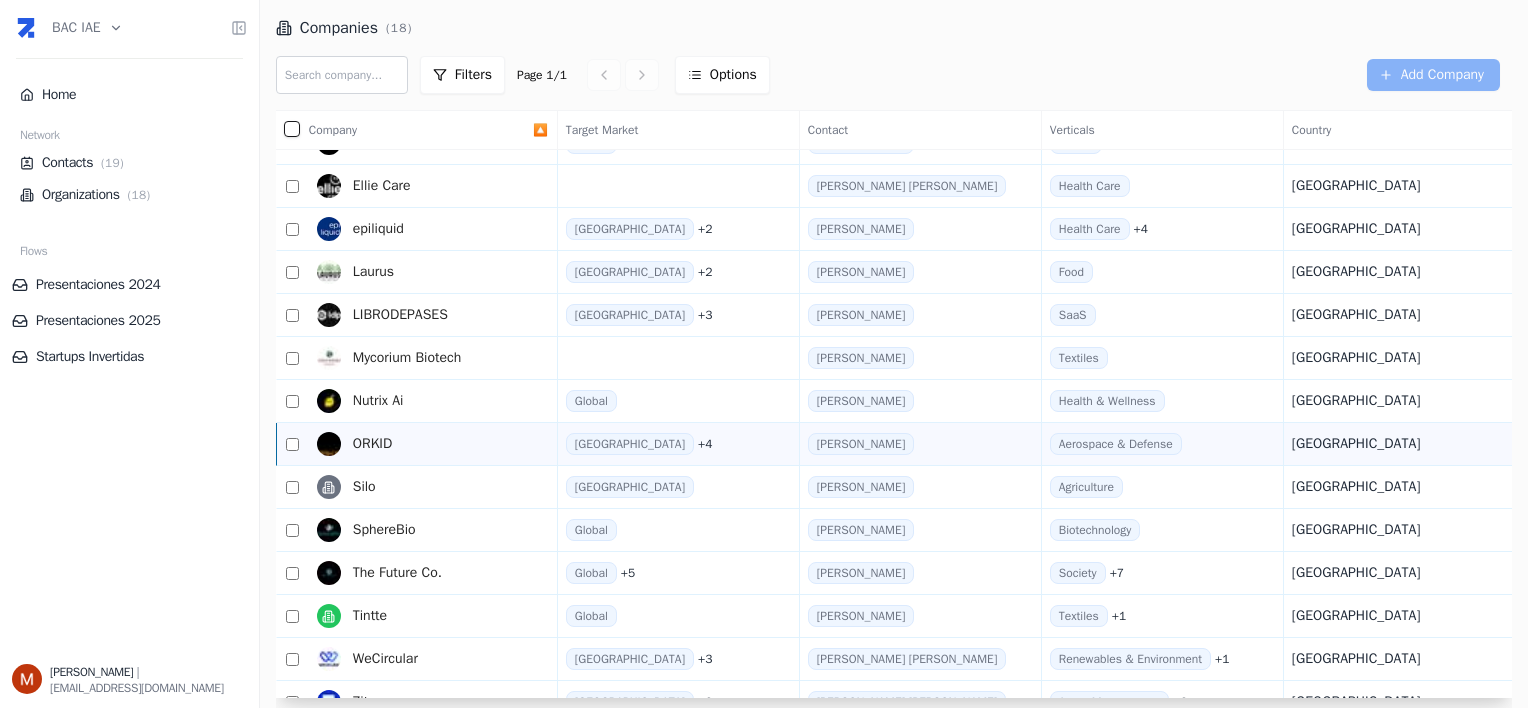 click on "ORKID" at bounding box center [372, 444] 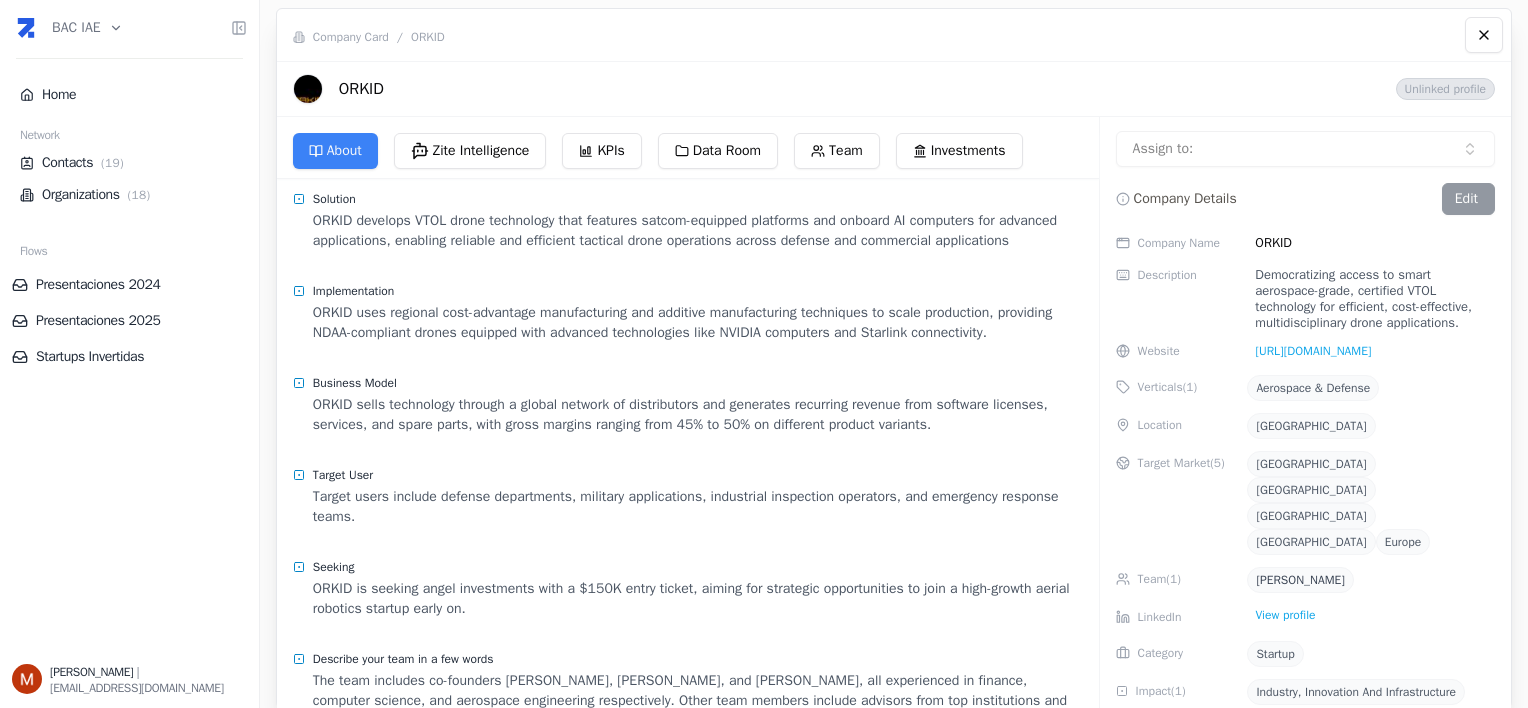 scroll, scrollTop: 446, scrollLeft: 0, axis: vertical 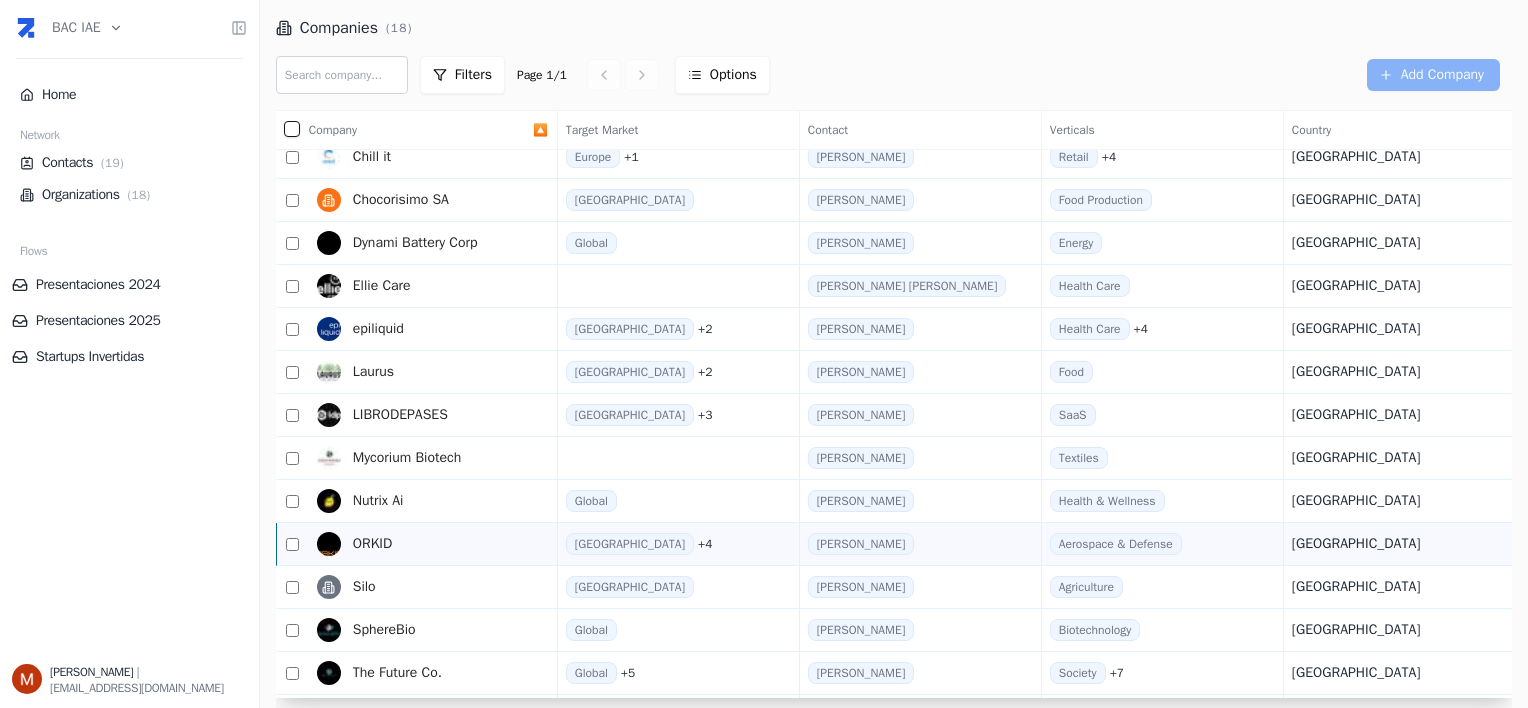 click on "ORKID" at bounding box center [372, 544] 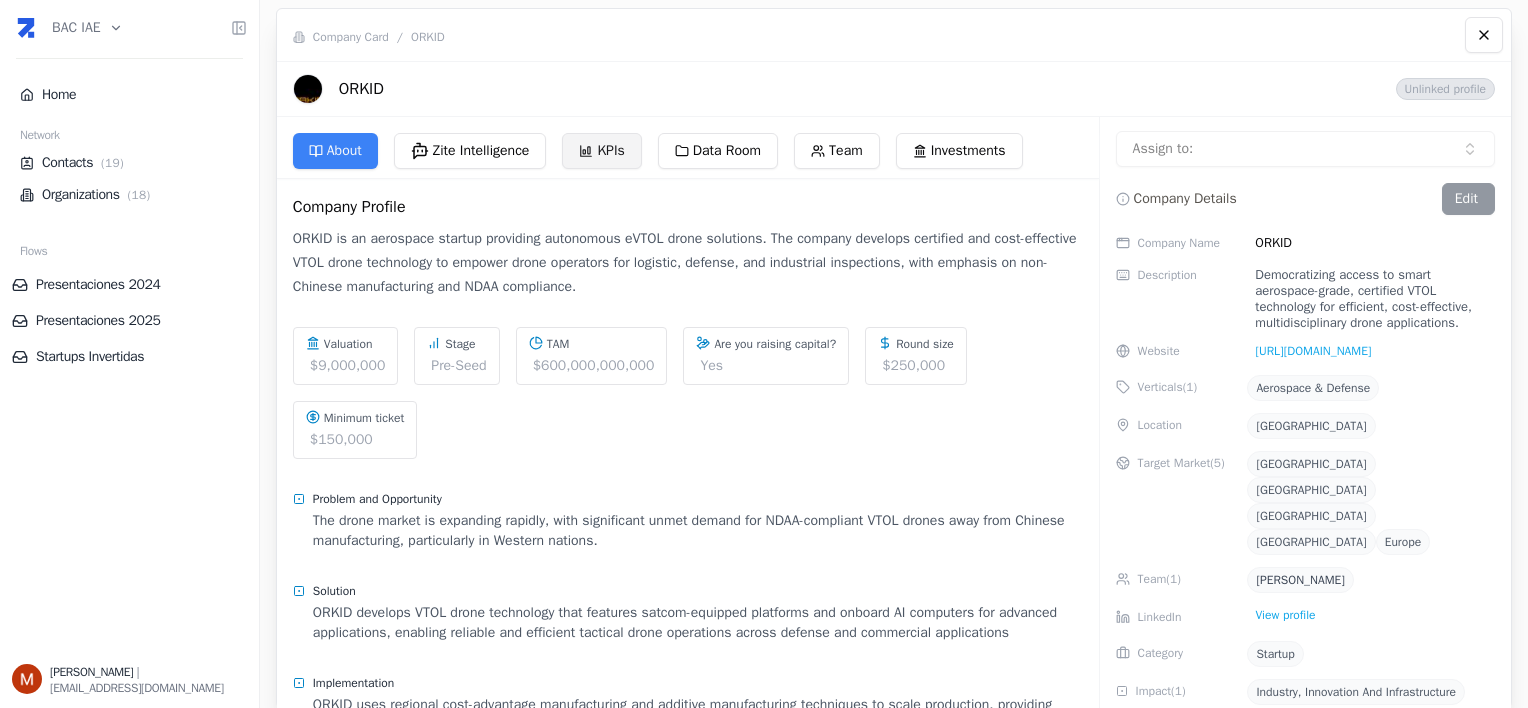 click on "KPIs" at bounding box center [601, 151] 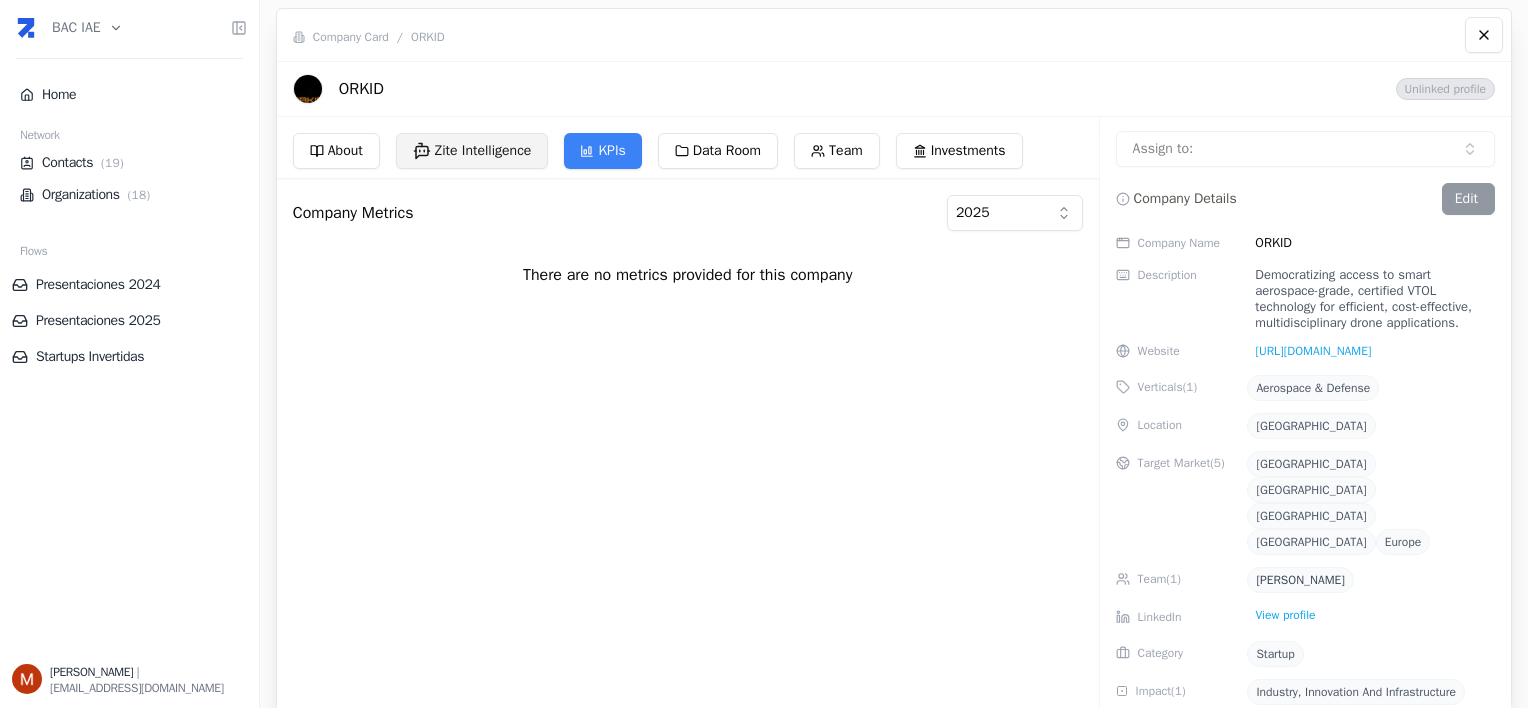 click on "Zite Intelligence" at bounding box center [472, 151] 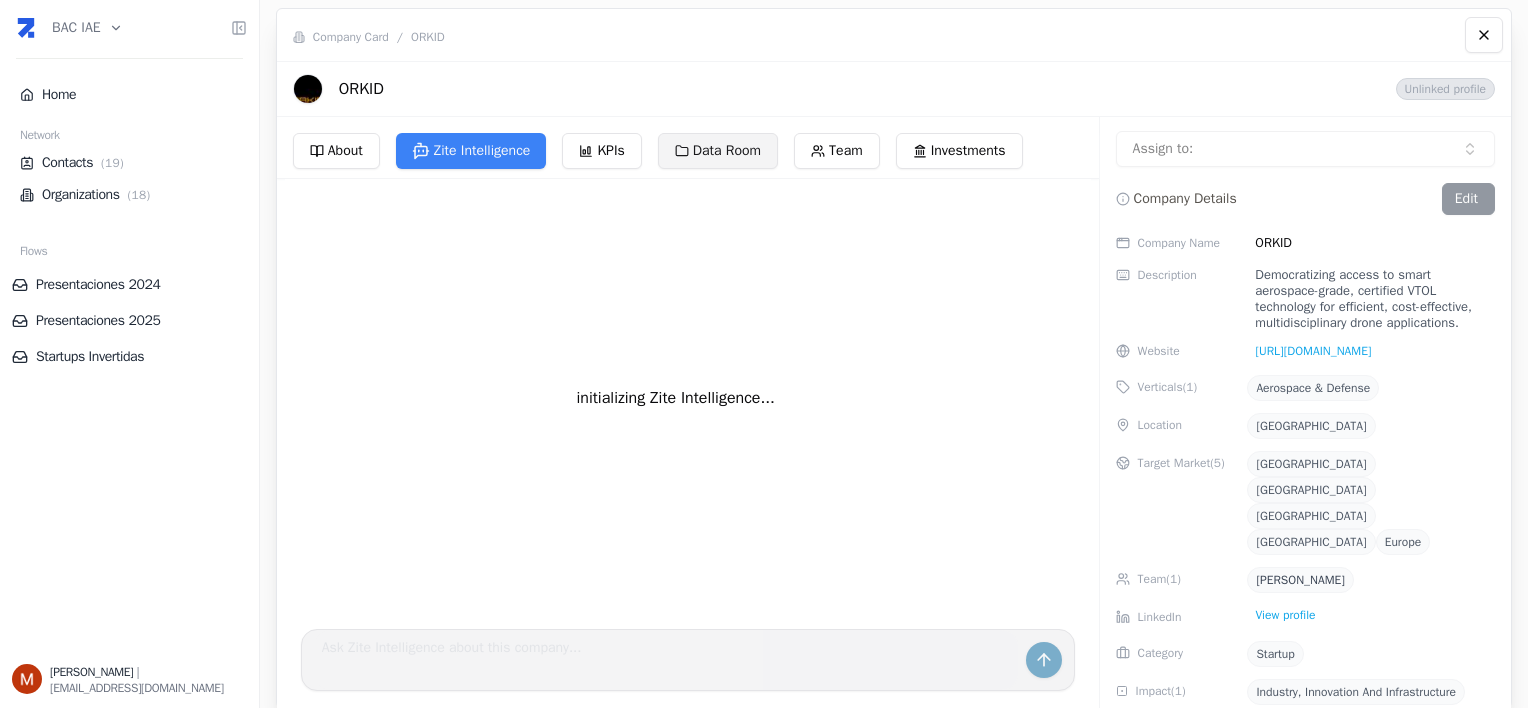 click on "Data Room" at bounding box center (718, 151) 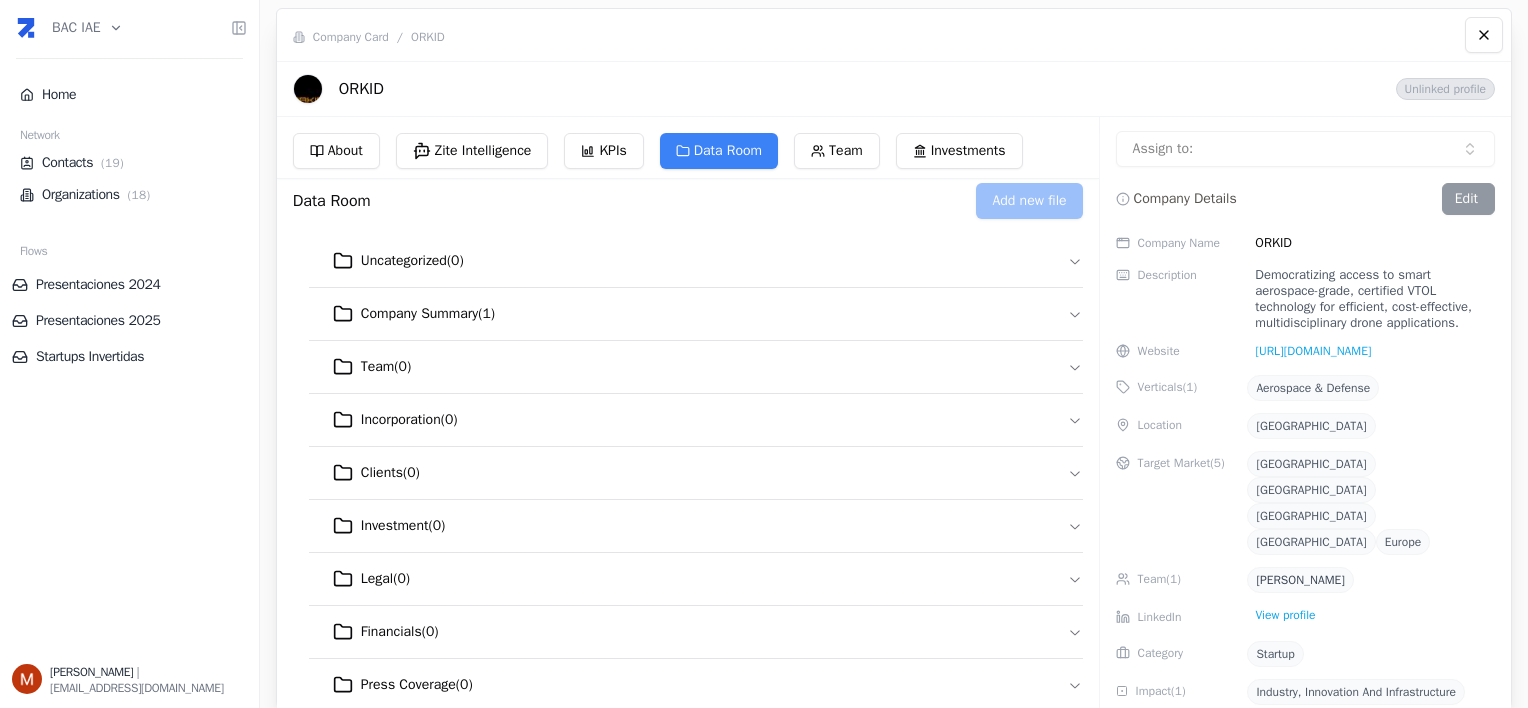scroll, scrollTop: 0, scrollLeft: 0, axis: both 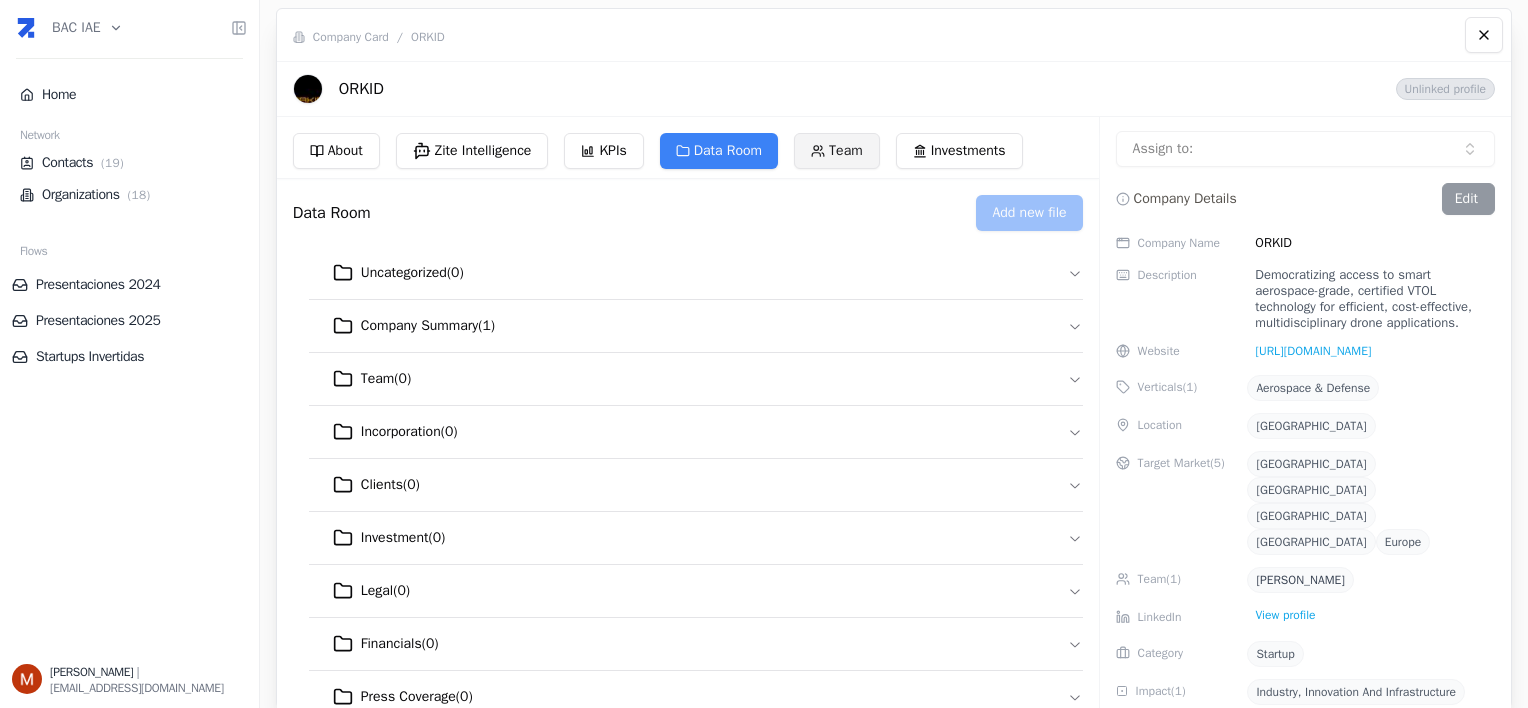 click on "Team" at bounding box center [837, 151] 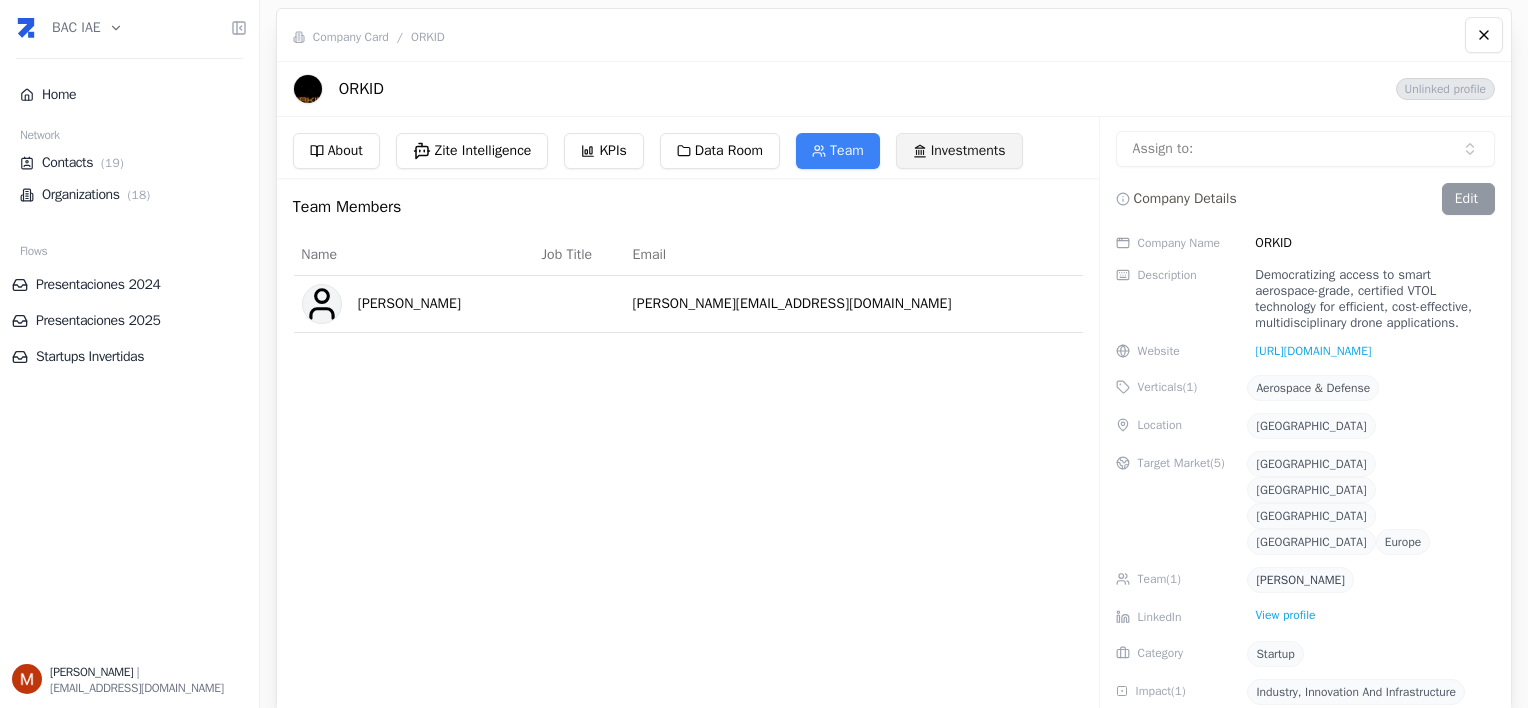 click on "Investments" at bounding box center (959, 151) 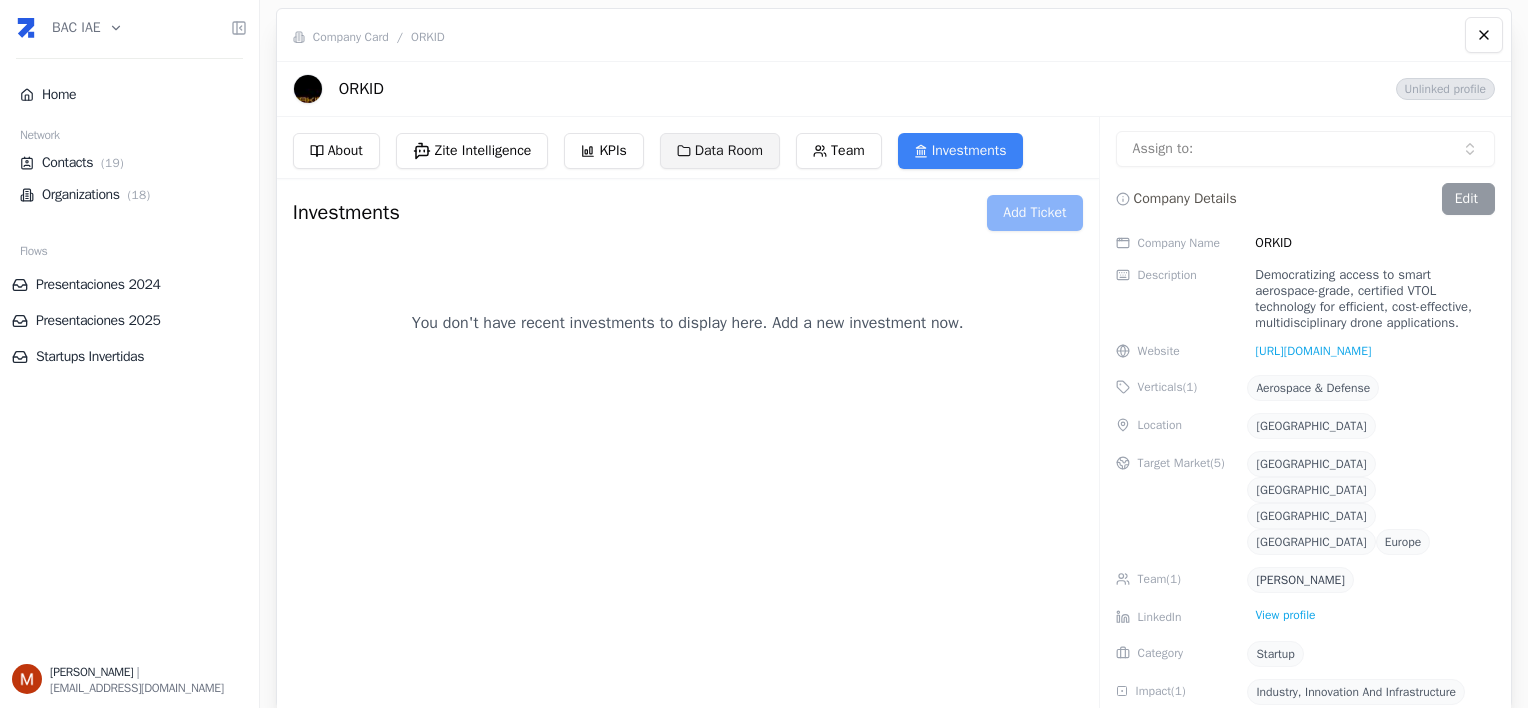 click on "Data Room" at bounding box center (720, 151) 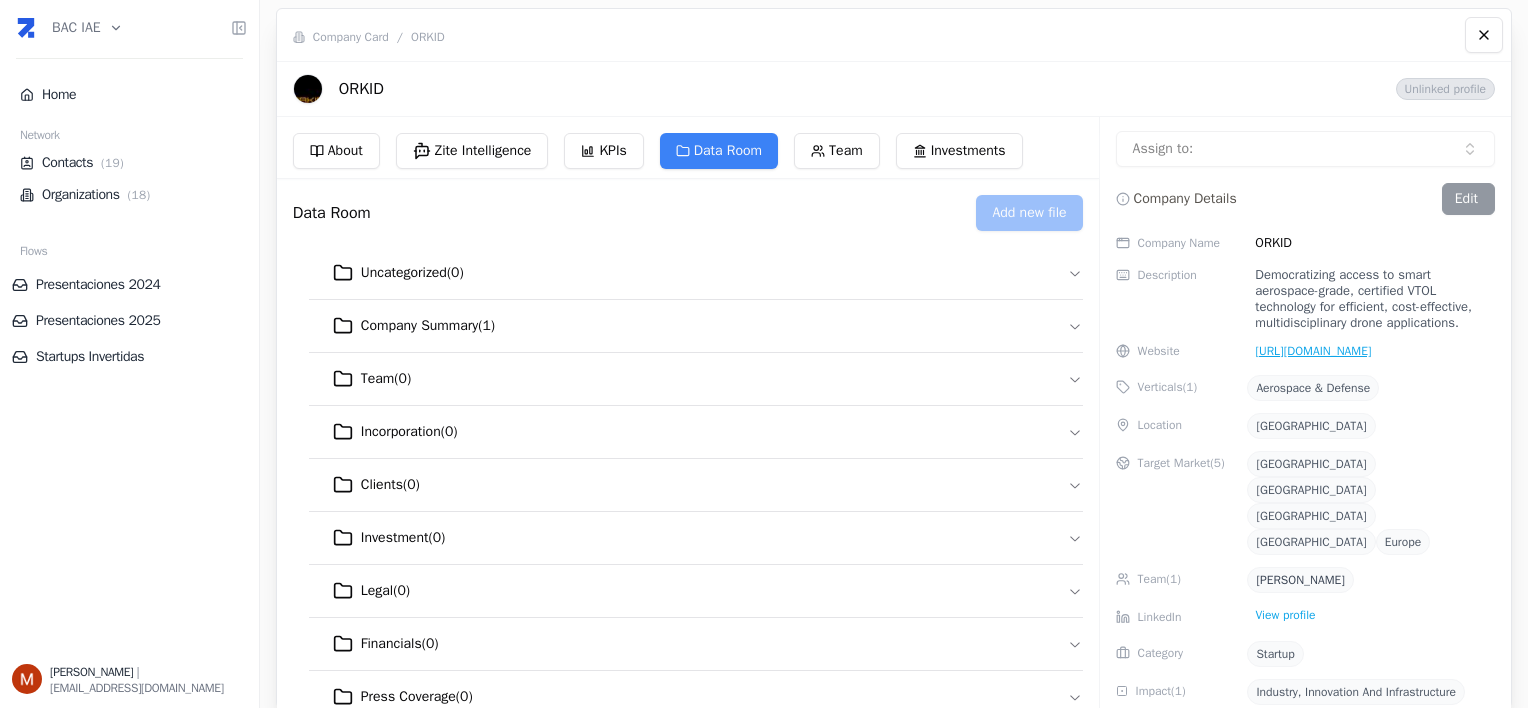click on "[URL][DOMAIN_NAME]" at bounding box center (1309, 351) 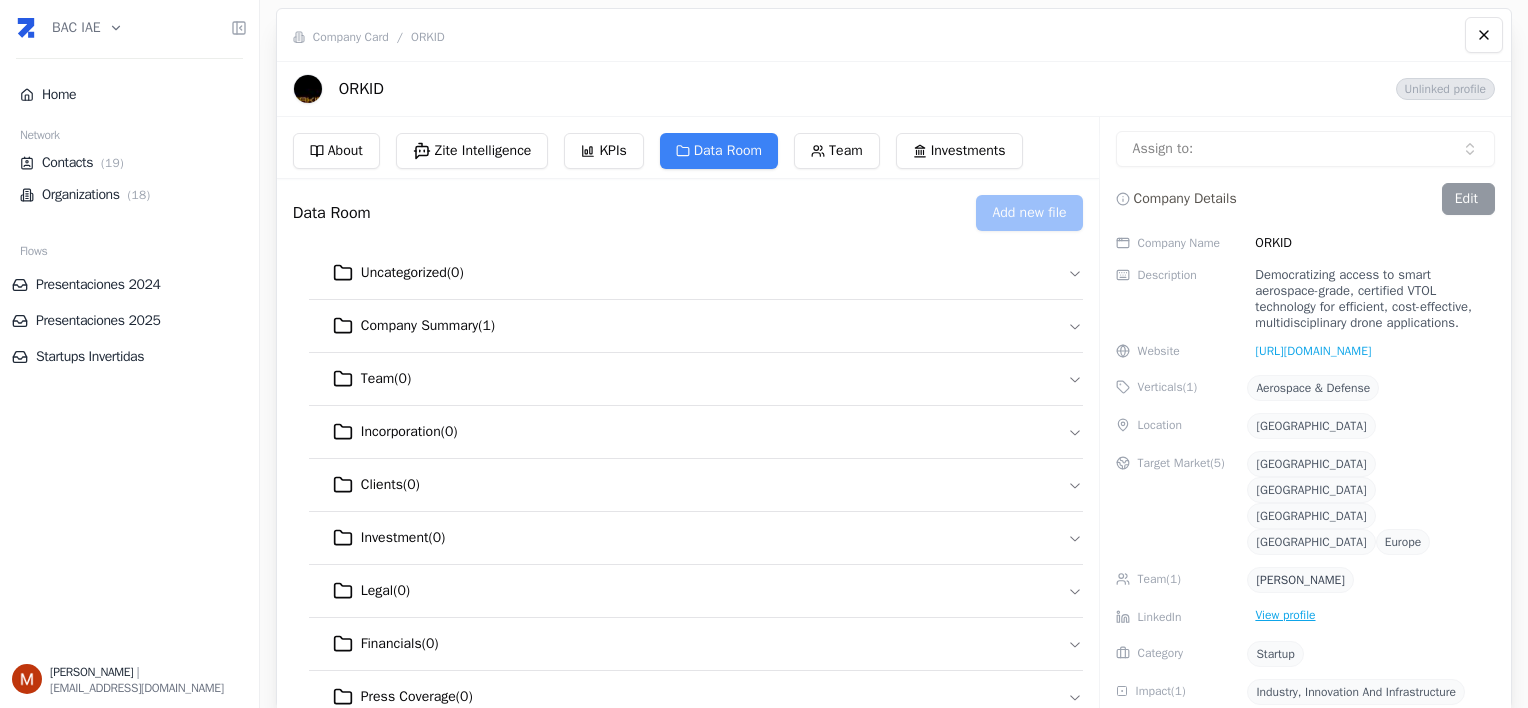 click on "View profile" at bounding box center [1285, 615] 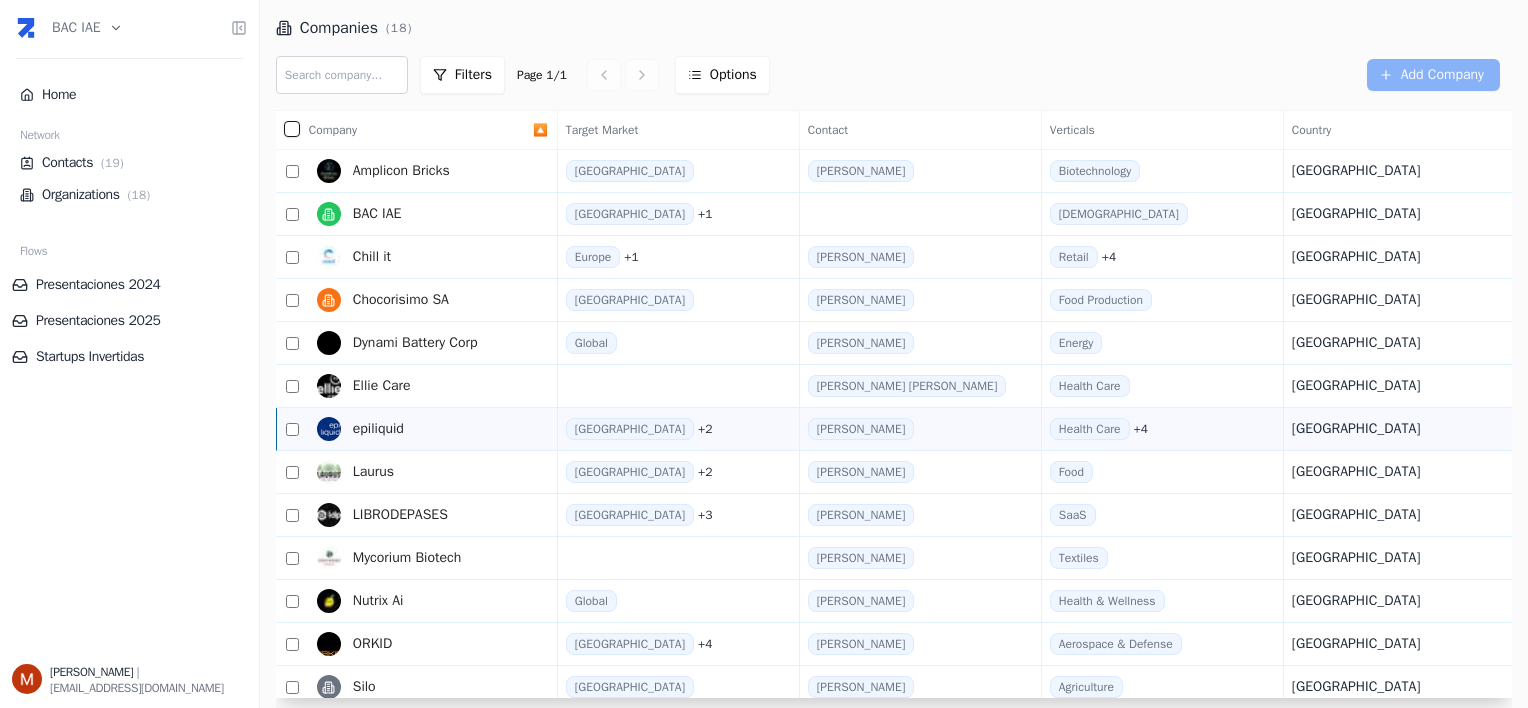 click on "epiliquid" at bounding box center (378, 429) 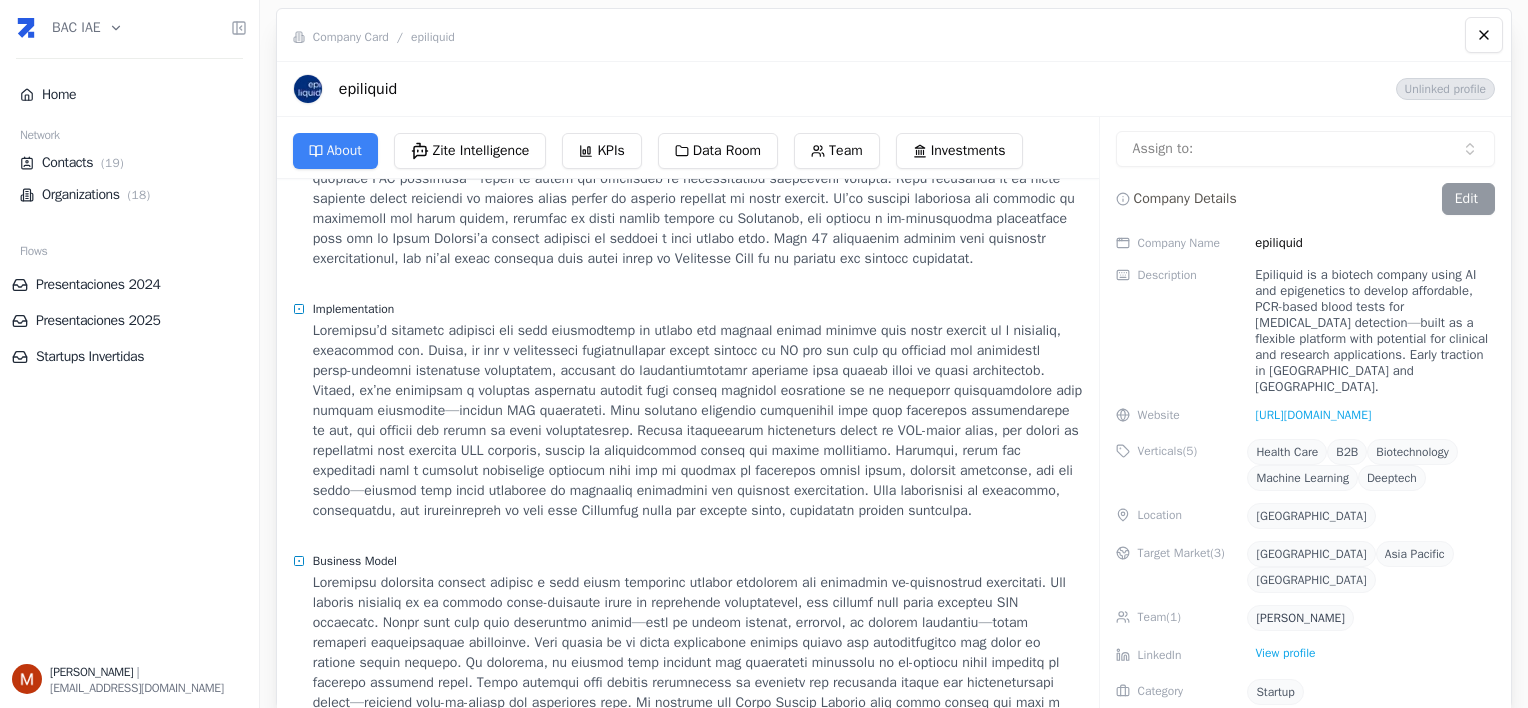scroll, scrollTop: 836, scrollLeft: 0, axis: vertical 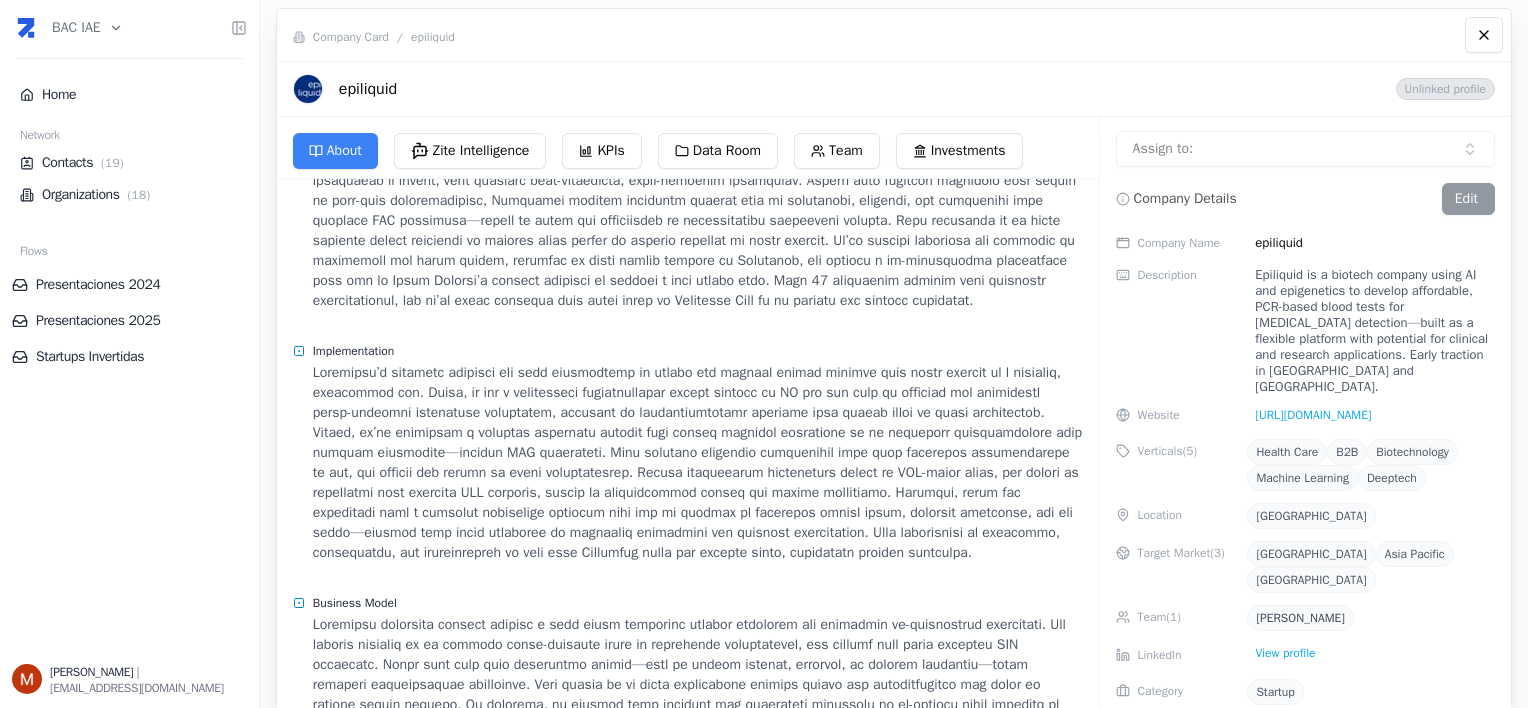 click on "Edit" at bounding box center [1468, 199] 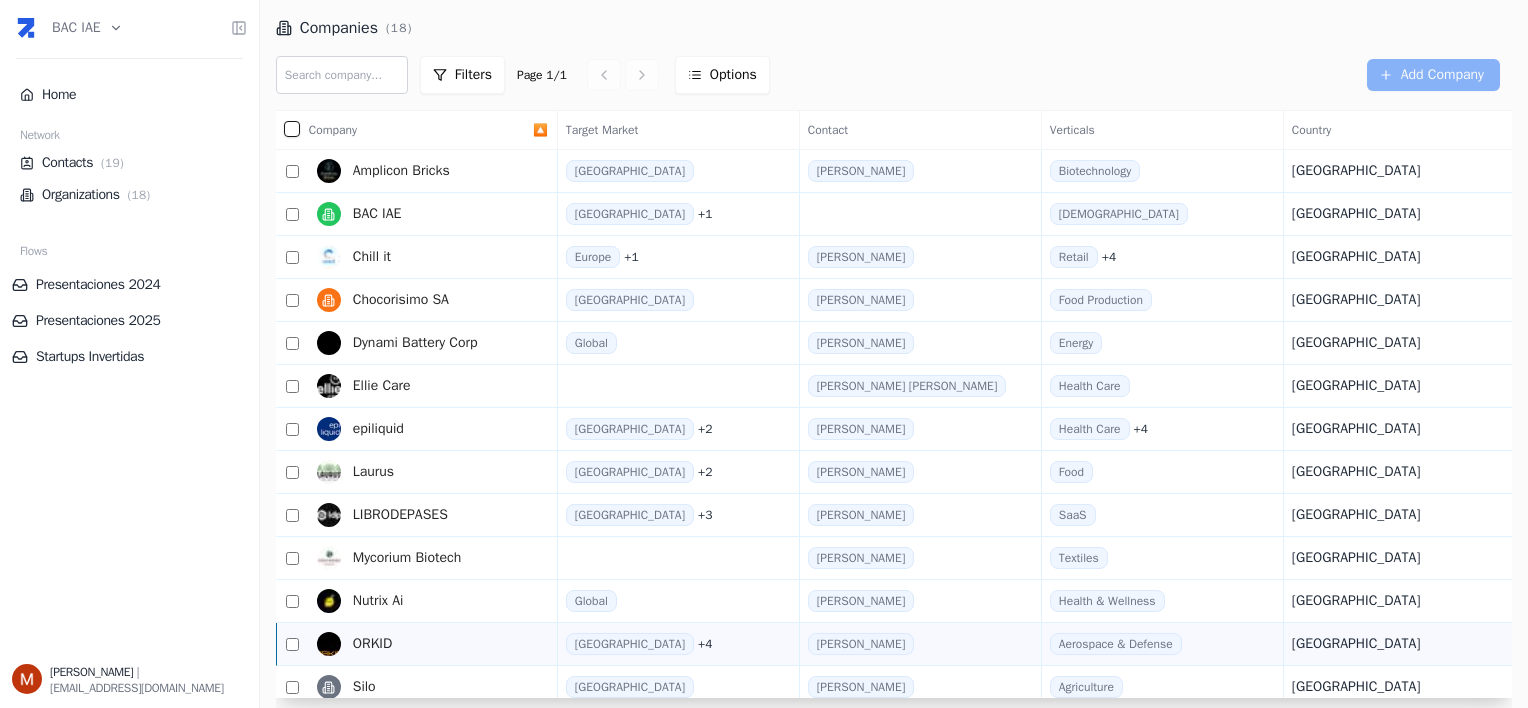 click on "ORKID" at bounding box center (372, 644) 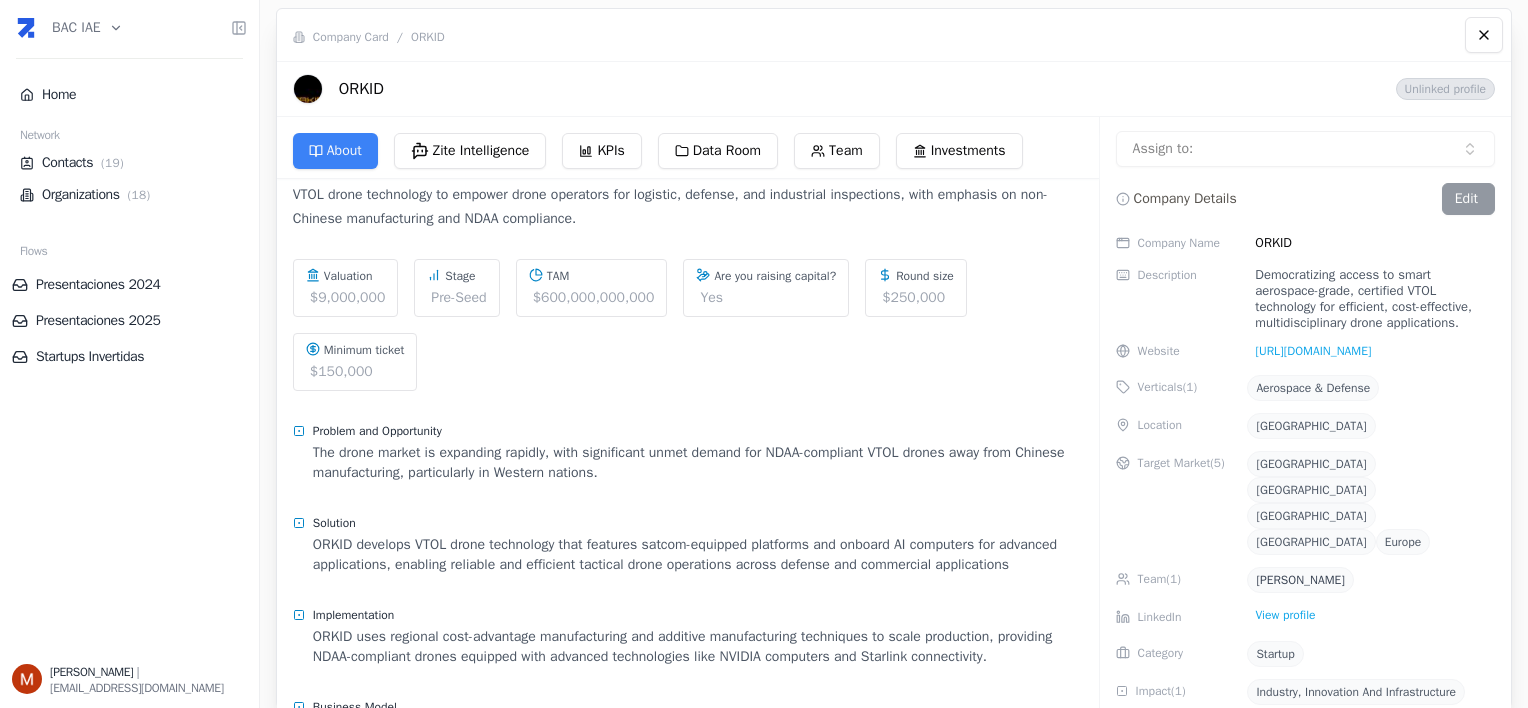 scroll, scrollTop: 0, scrollLeft: 0, axis: both 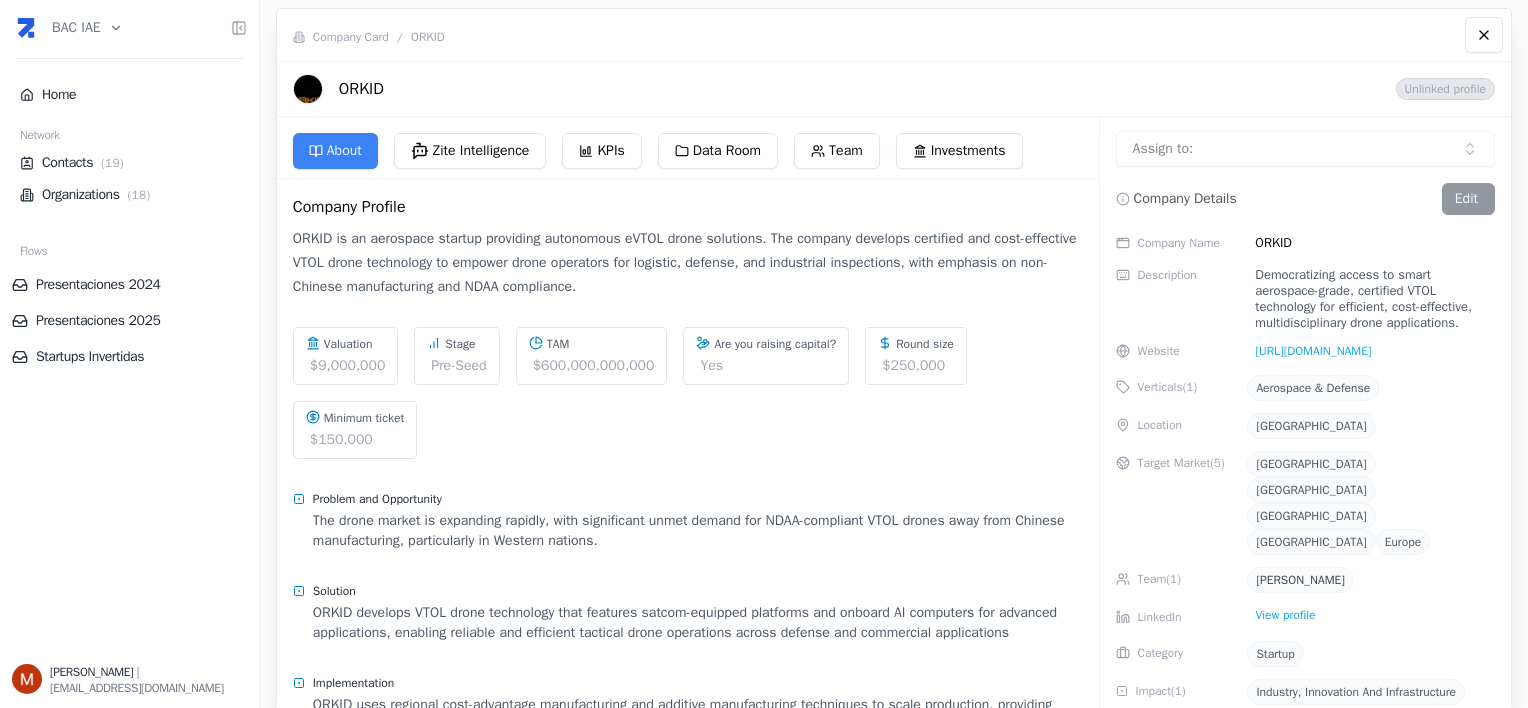 click 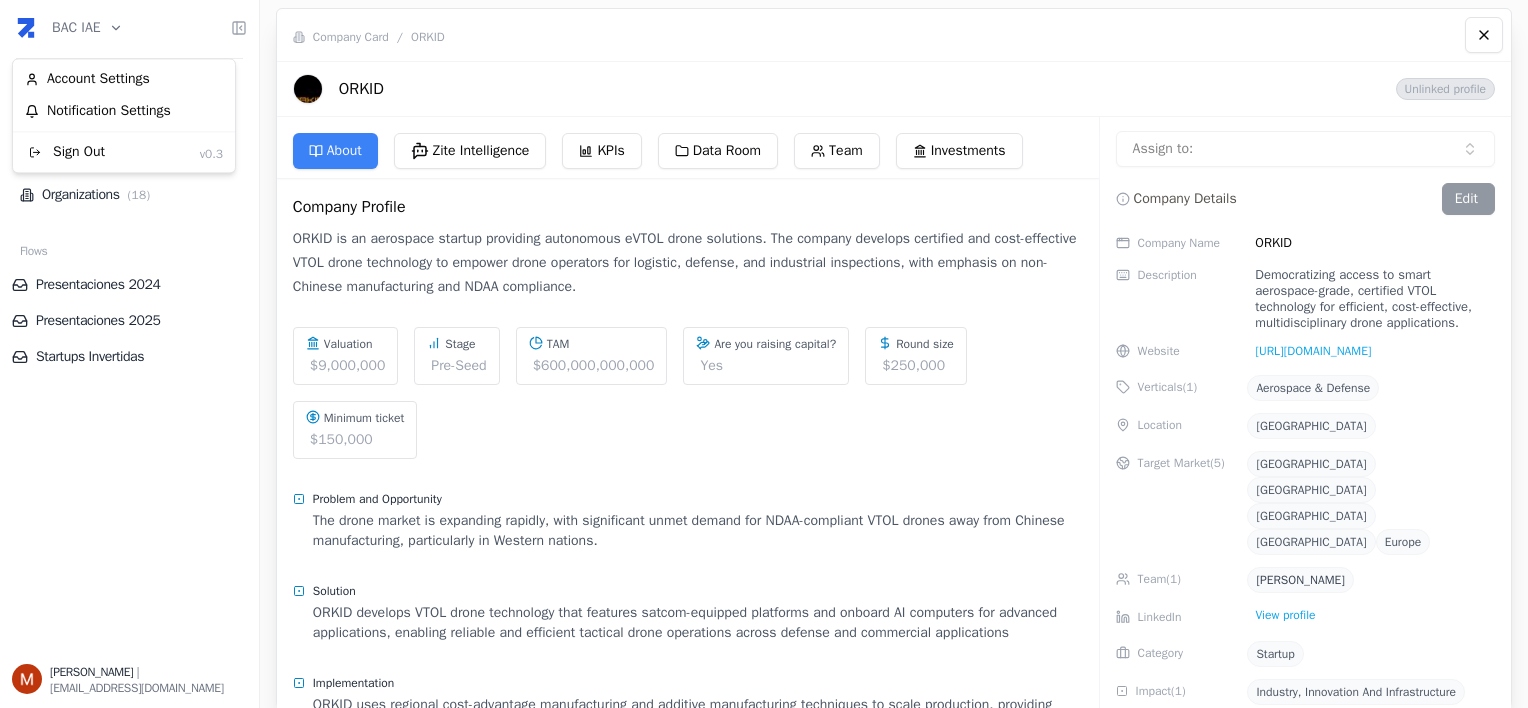 click on "BAC IAE Home Network Contacts ( 19 ) Organizations ( 18 ) Flows Presentaciones 2024 Presentaciones 2025 Startups Invertidas [PERSON_NAME]   |  [EMAIL_ADDRESS][DOMAIN_NAME] Company Card / ORKID ORKID Unlinked profile   About   Zite Intelligence   KPIs   Data Room   Team   Investments Company Profile ORKID is an aerospace startup providing autonomous eVTOL drone solutions. The company develops certified and cost-effective VTOL drone technology to empower drone operators for logistic, defense, and industrial inspections, with emphasis on non-Chinese manufacturing and NDAA compliance. Valuation $9,000,000 Stage Pre-Seed TAM $600,000,000,000 Are you raising capital? Yes Round size $250,000 Minimum ticket $150,000   Problem and Opportunity The drone market is expanding rapidly, with significant unmet demand for NDAA-compliant VTOL drones away from Chinese manufacturing, particularly in Western nations.   Solution Implementation Business Model Target User Seeking Describe your team in a few words Assign to:   Edit   ORKID" at bounding box center [764, 354] 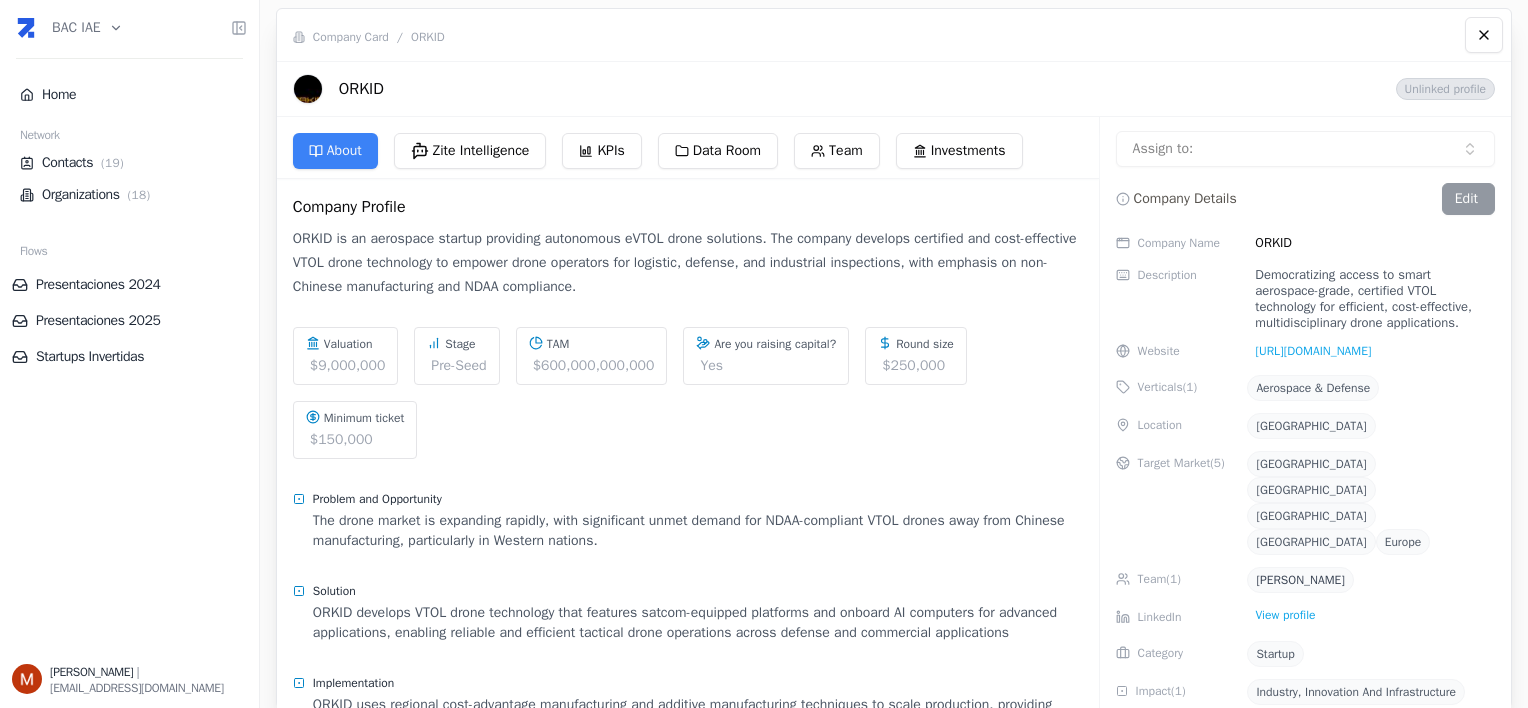 click 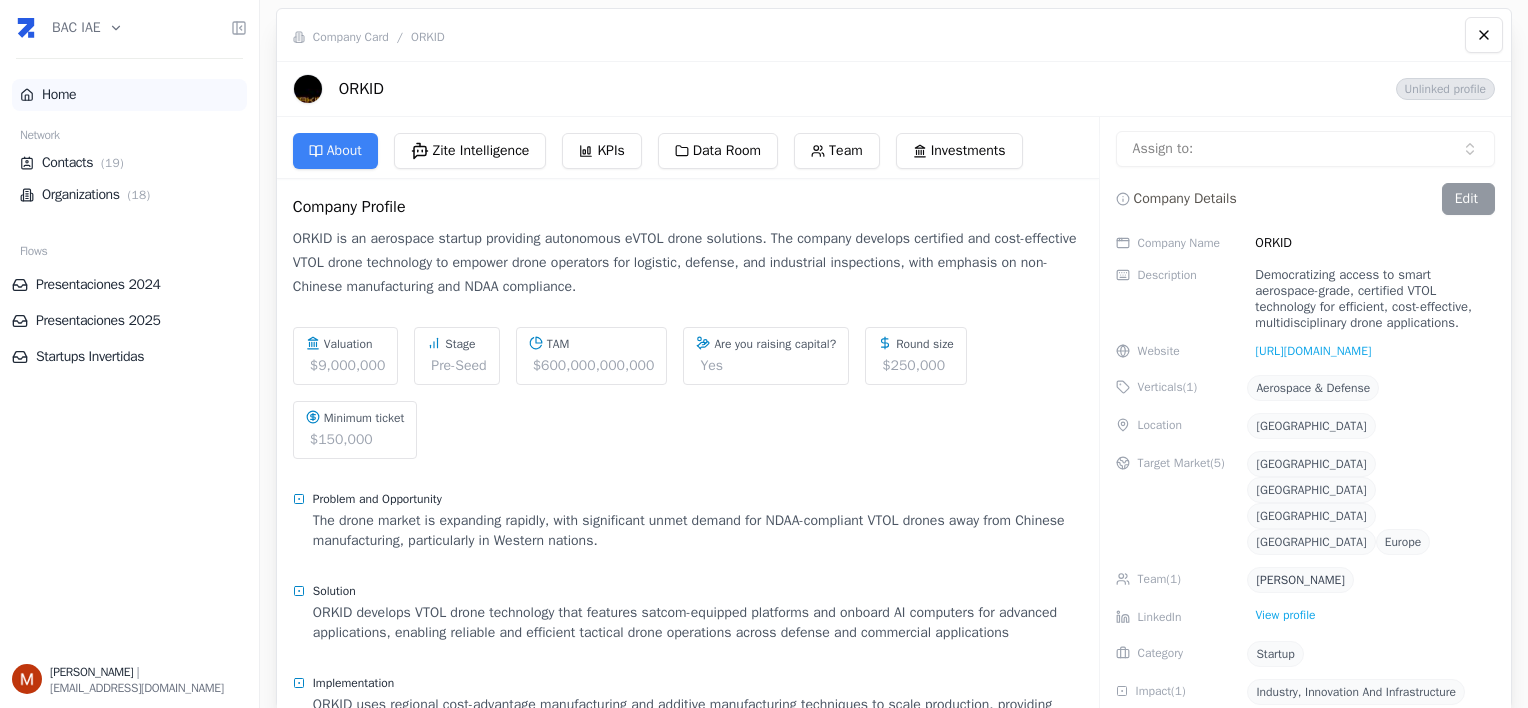 click on "Home" at bounding box center (129, 95) 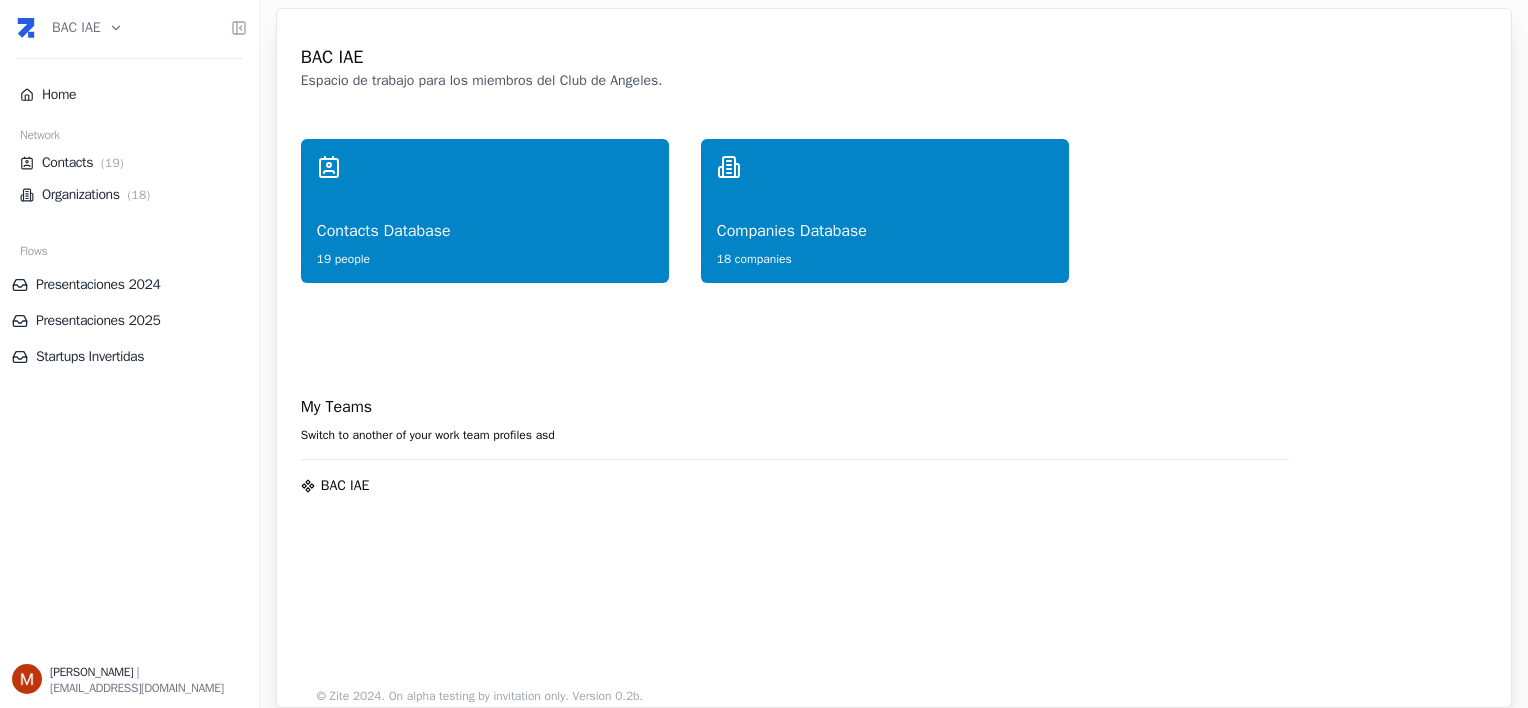 scroll, scrollTop: 0, scrollLeft: 0, axis: both 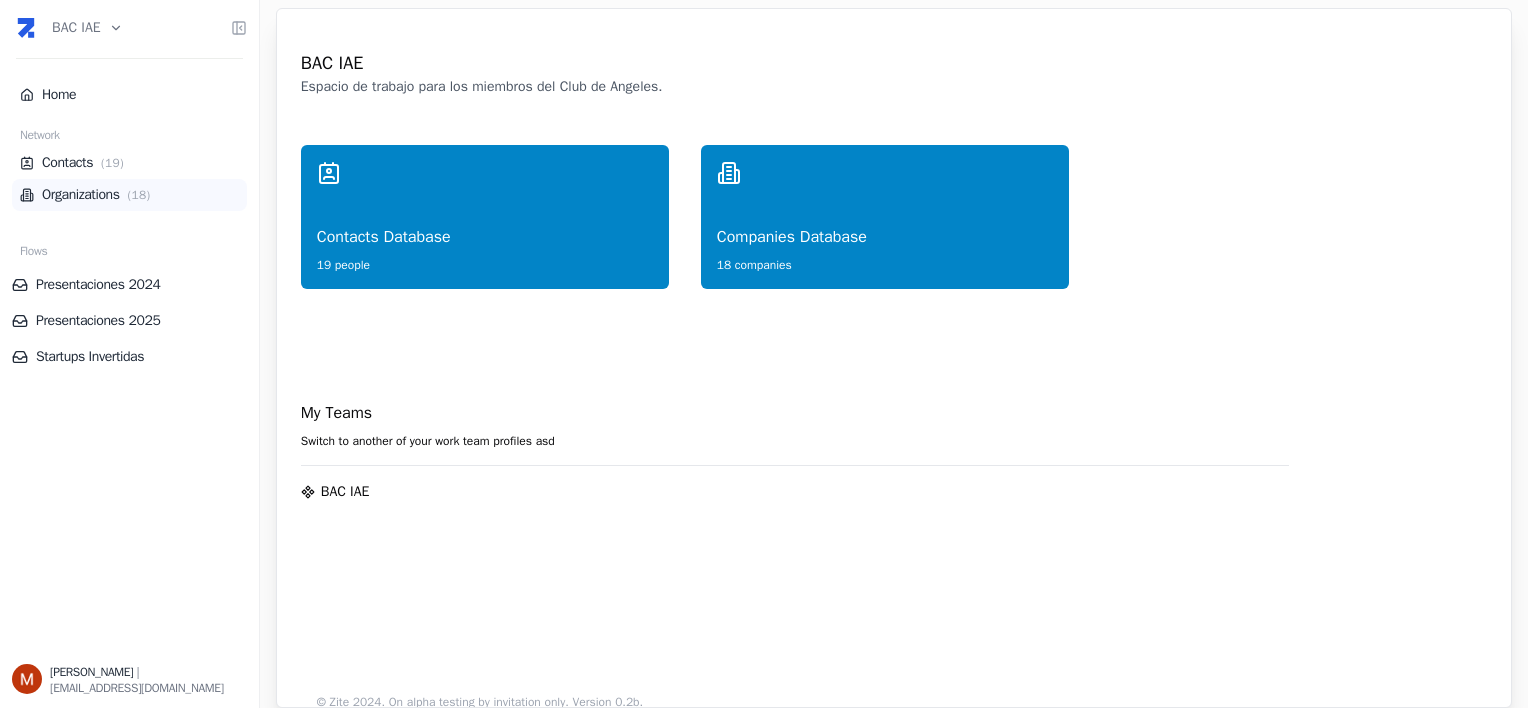 click on "Organizations ( 18 )" at bounding box center [129, 195] 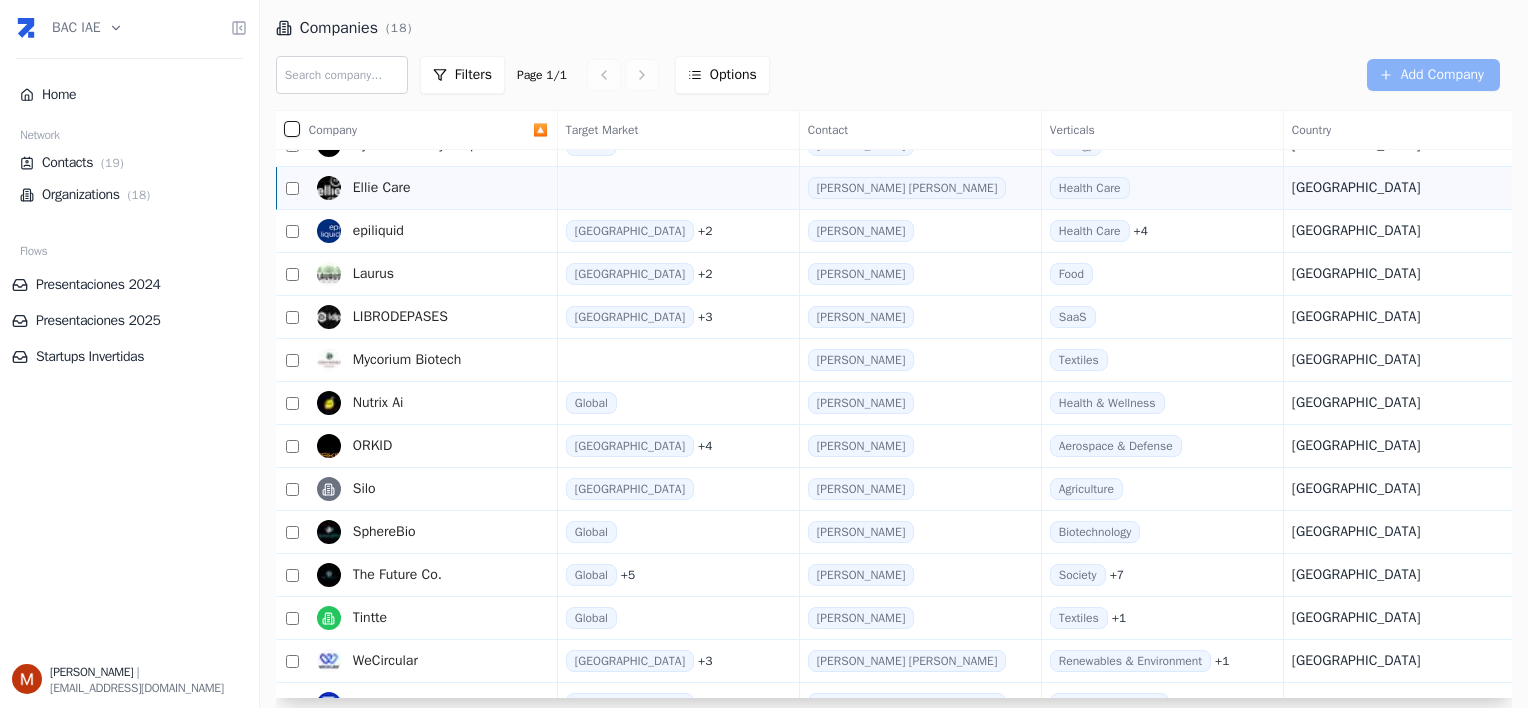 scroll, scrollTop: 200, scrollLeft: 0, axis: vertical 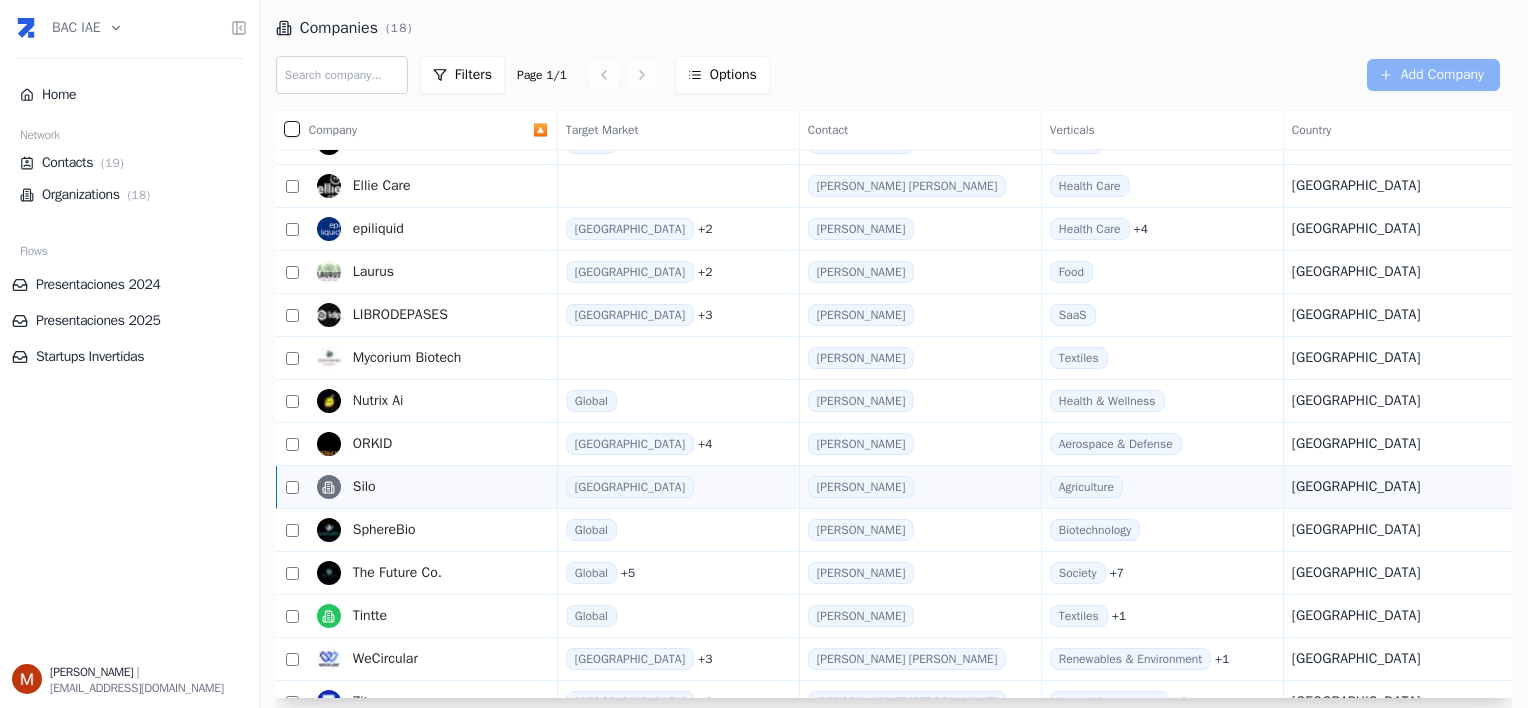 click on "Silo" at bounding box center [364, 487] 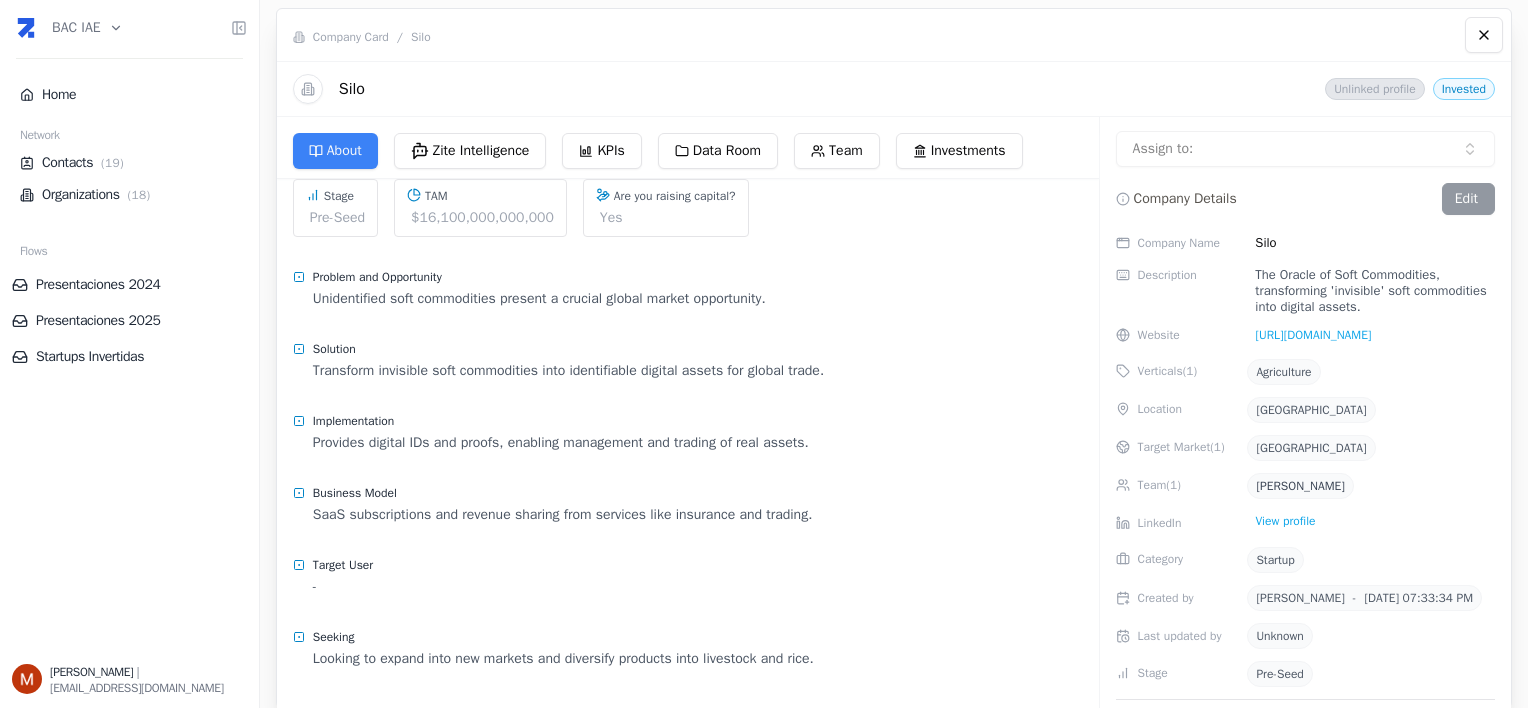 scroll, scrollTop: 0, scrollLeft: 0, axis: both 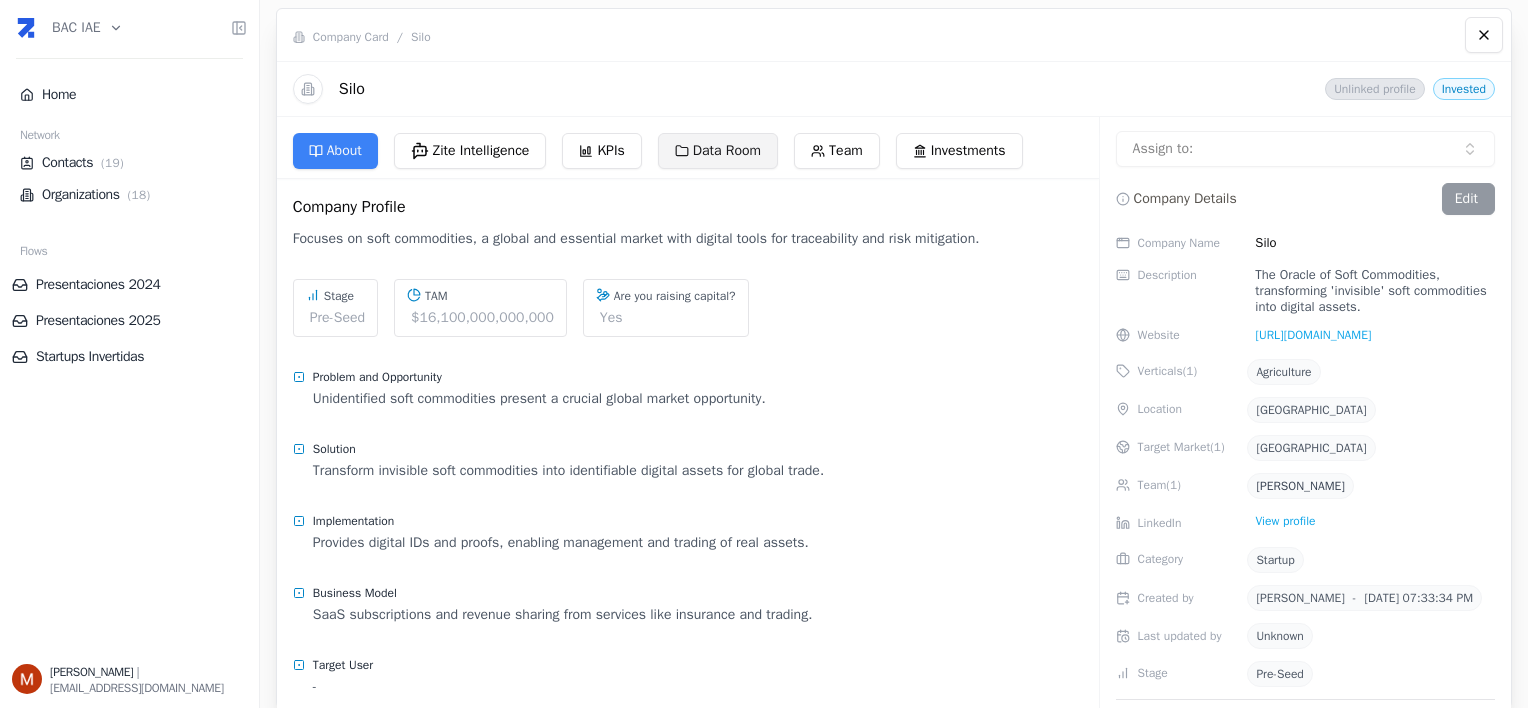 click on "Data Room" at bounding box center (718, 151) 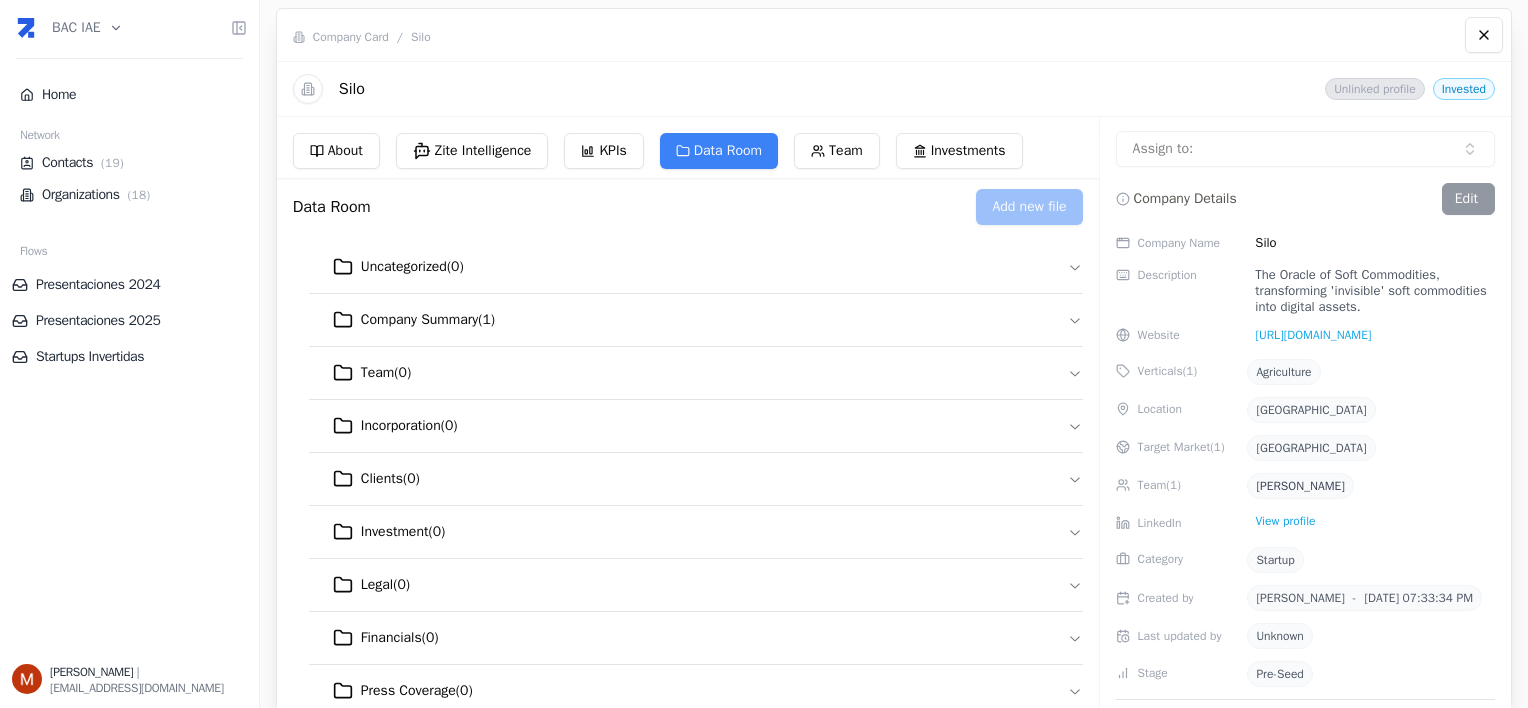 scroll, scrollTop: 0, scrollLeft: 0, axis: both 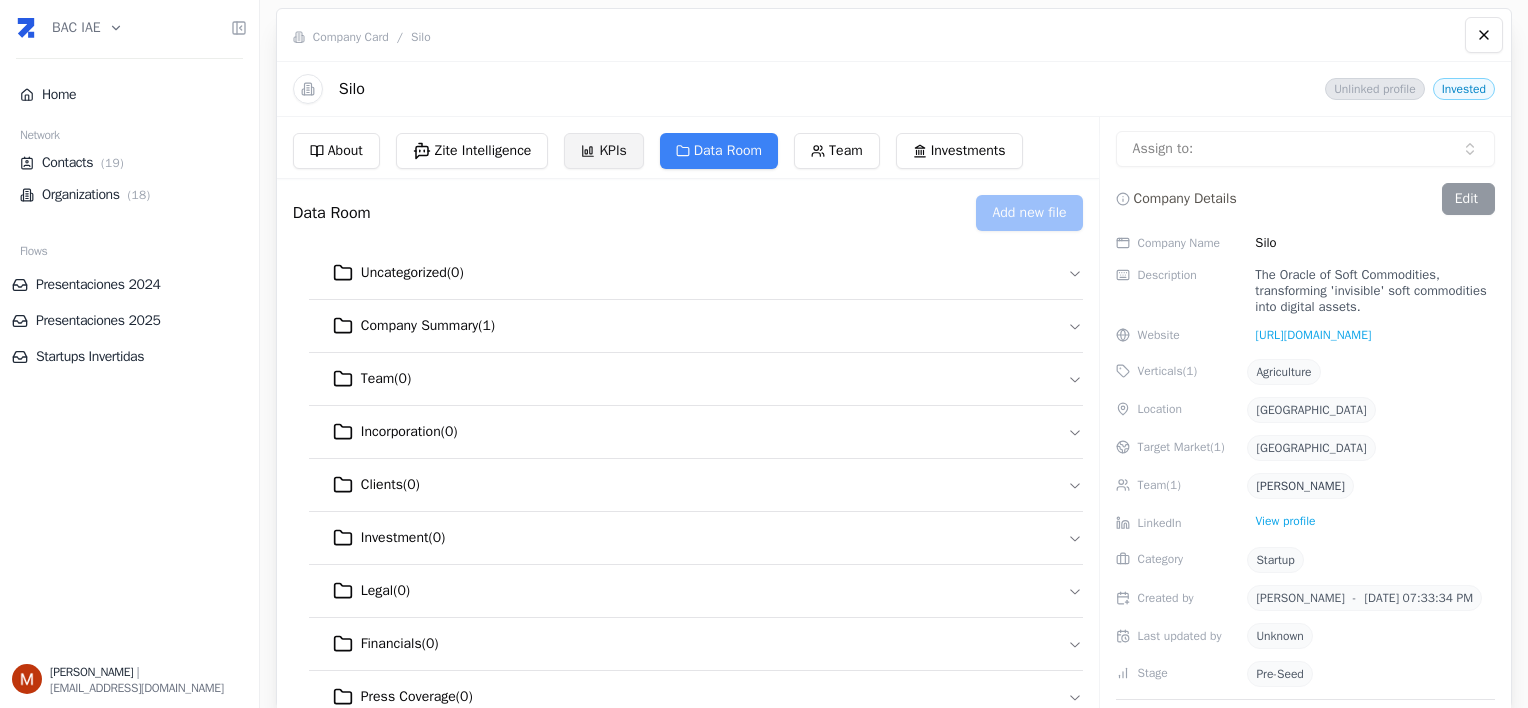 click on "KPIs" at bounding box center (603, 151) 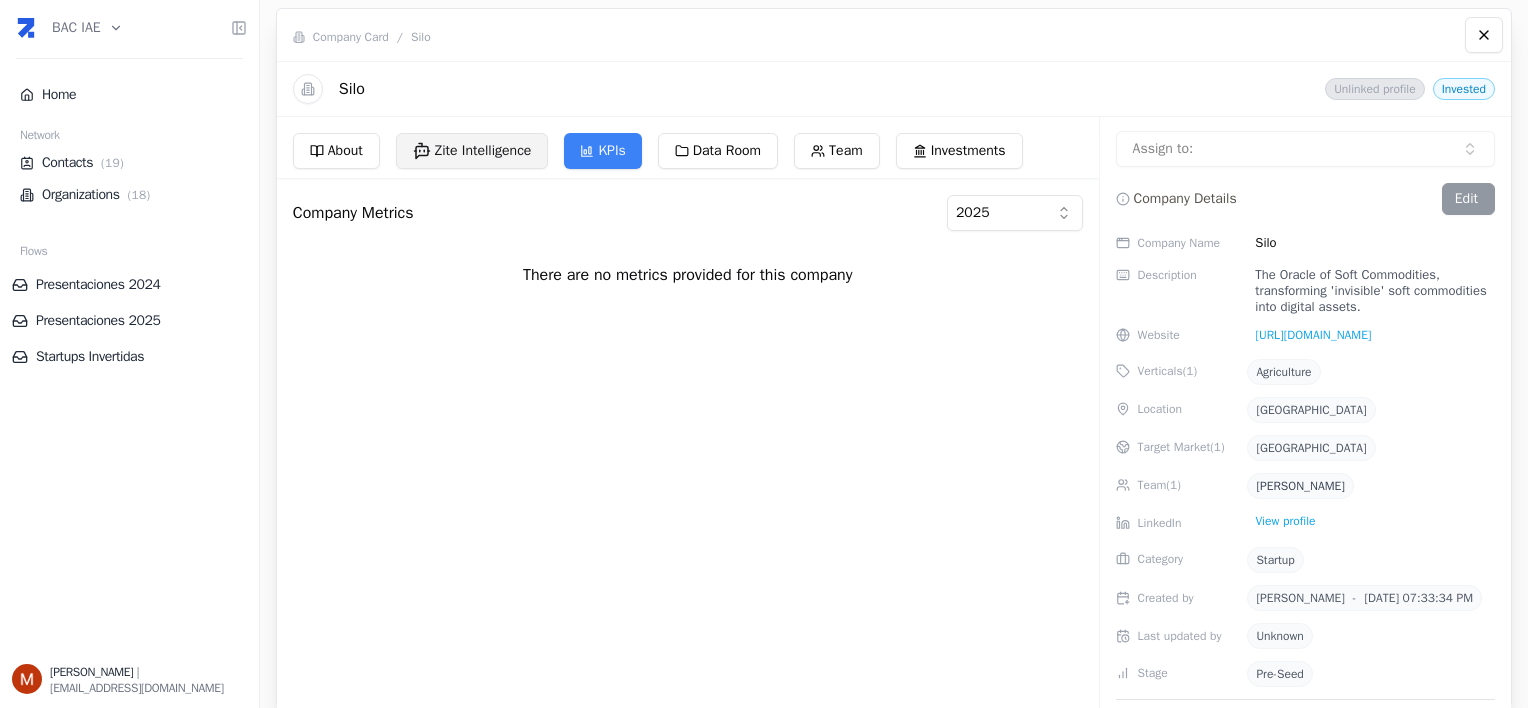click on "Zite Intelligence" at bounding box center (472, 151) 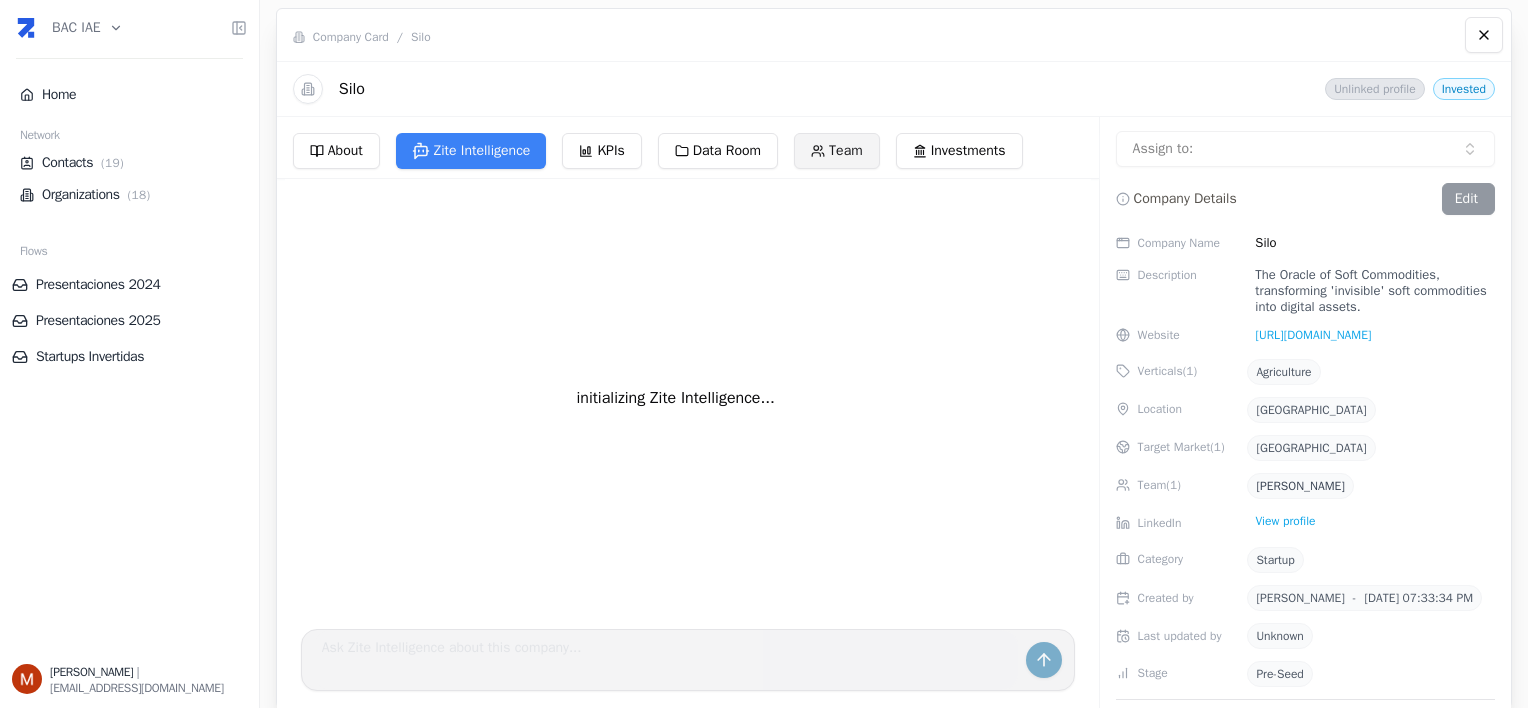 click on "Team" at bounding box center (837, 151) 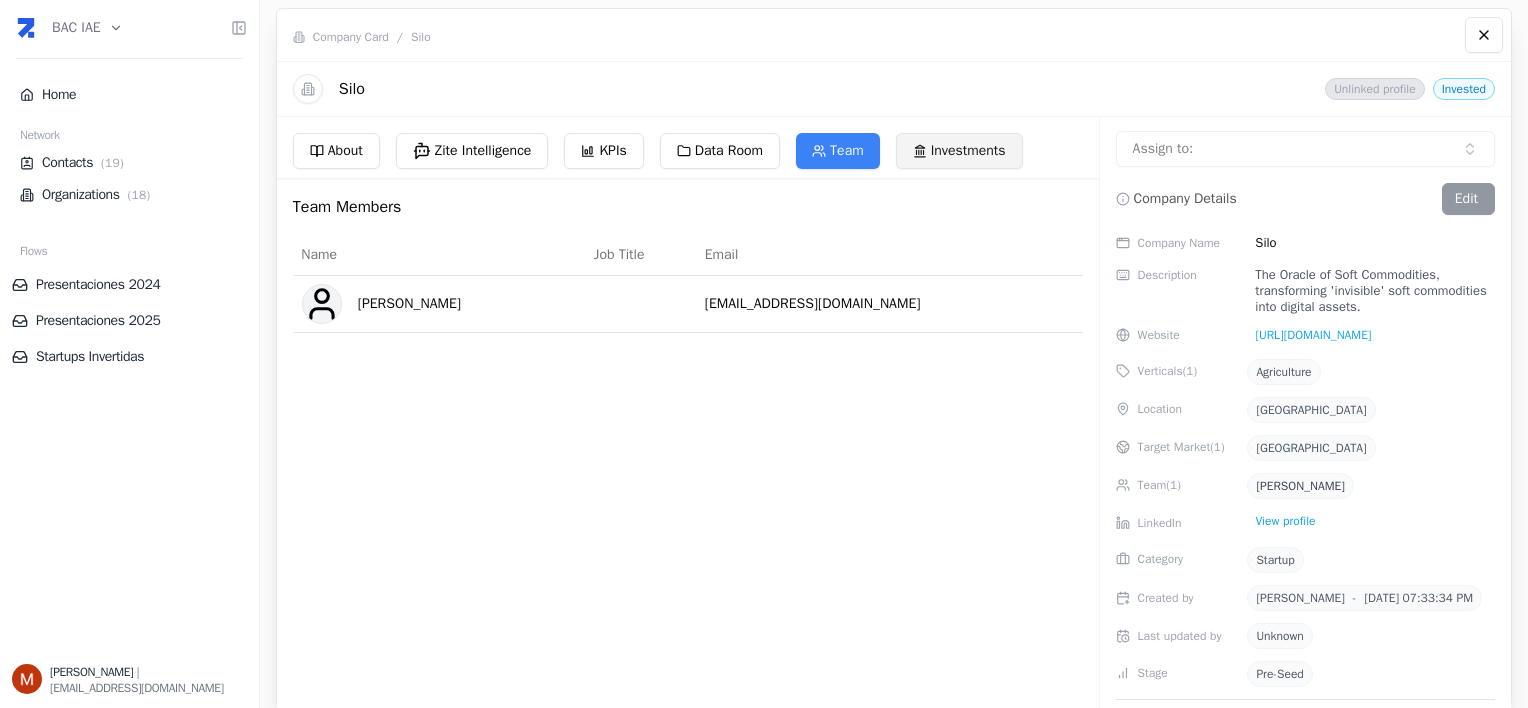 click on "Investments" at bounding box center (959, 151) 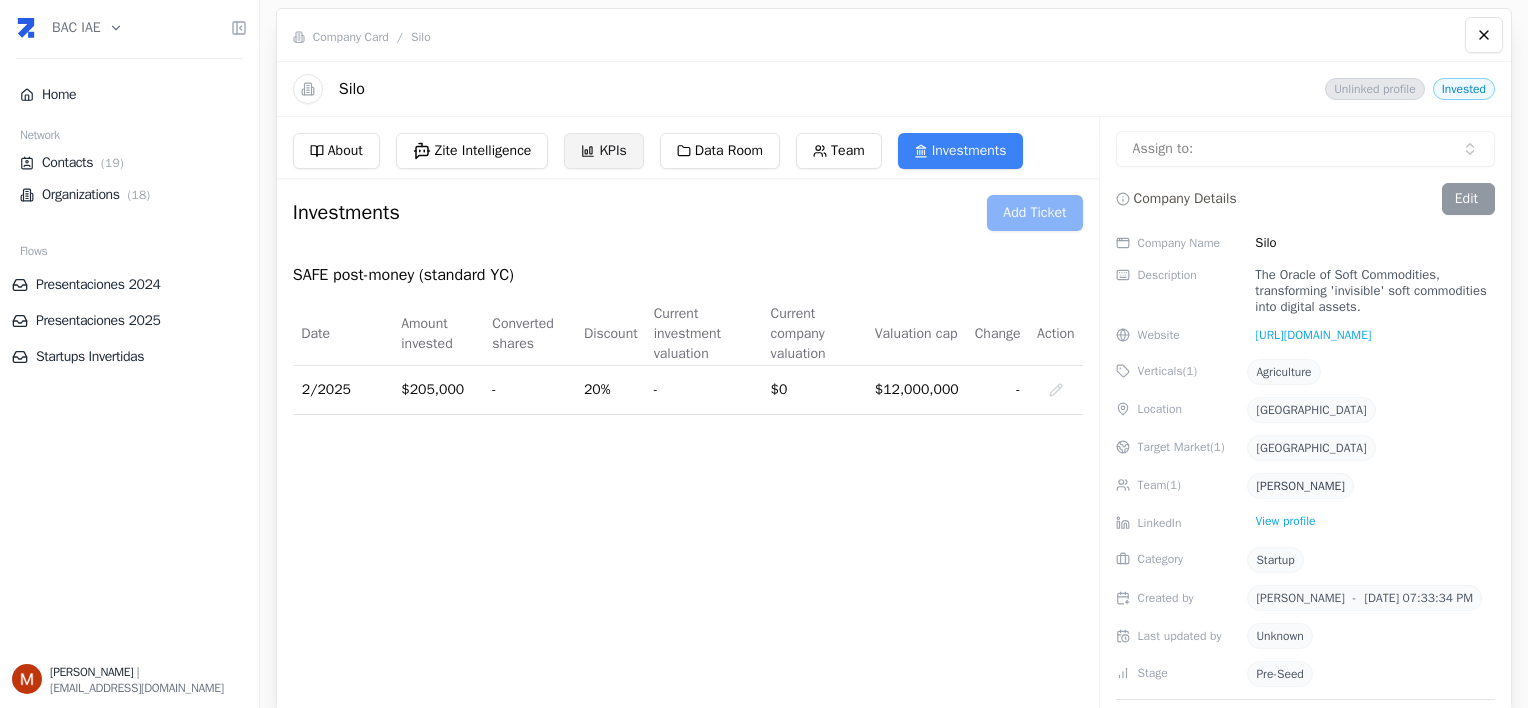 click 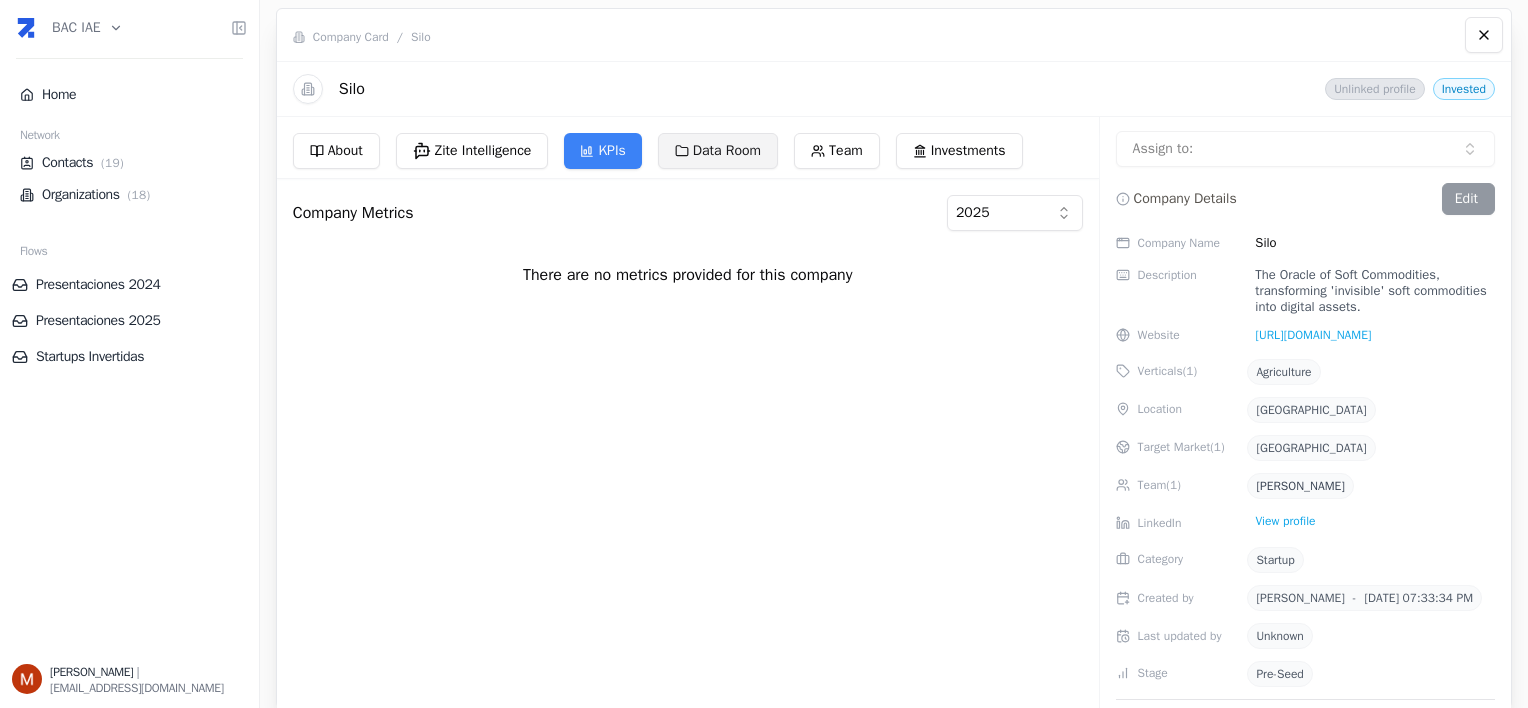 click on "Data Room" at bounding box center [718, 151] 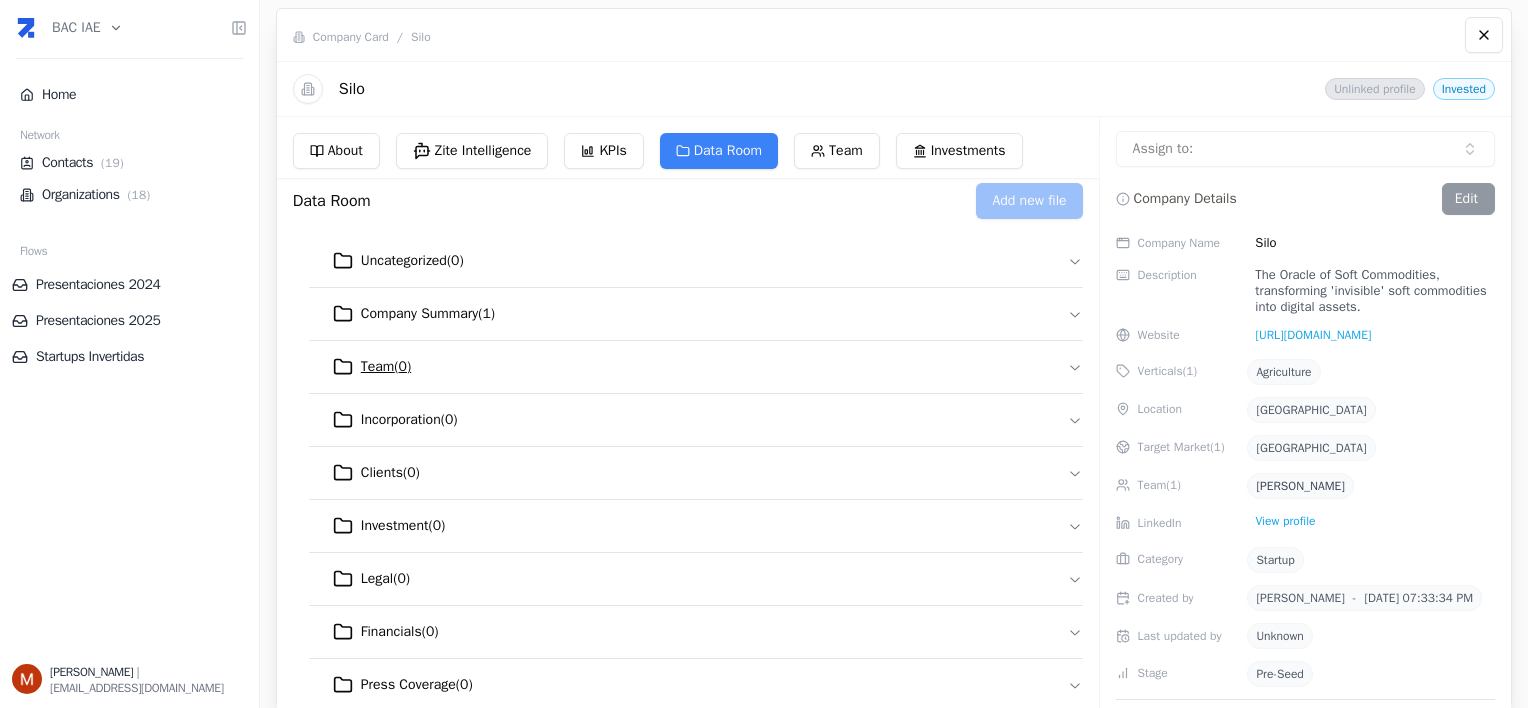 scroll, scrollTop: 0, scrollLeft: 0, axis: both 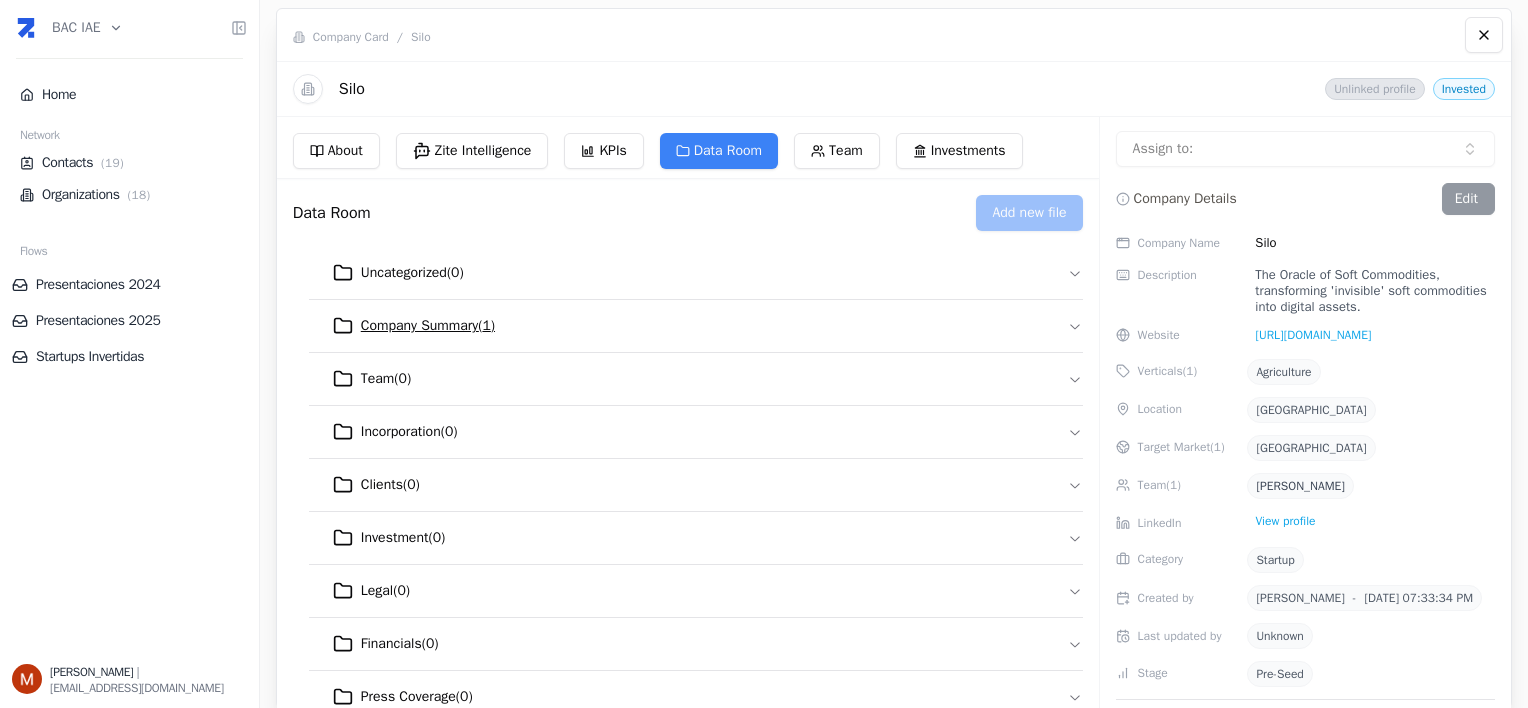 click on "Company Summary  ( 1 )" at bounding box center [428, 326] 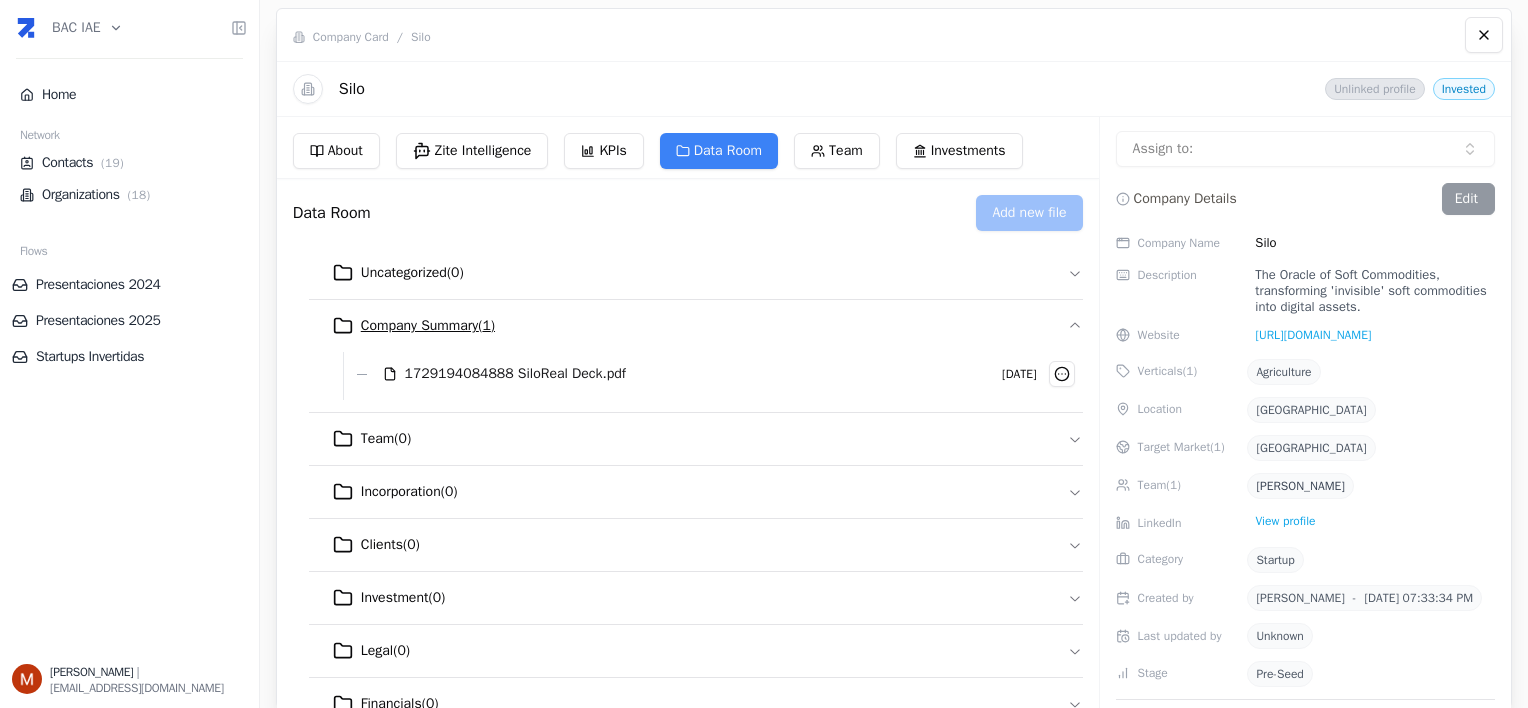click on "Company Summary  ( 1 )" at bounding box center [428, 326] 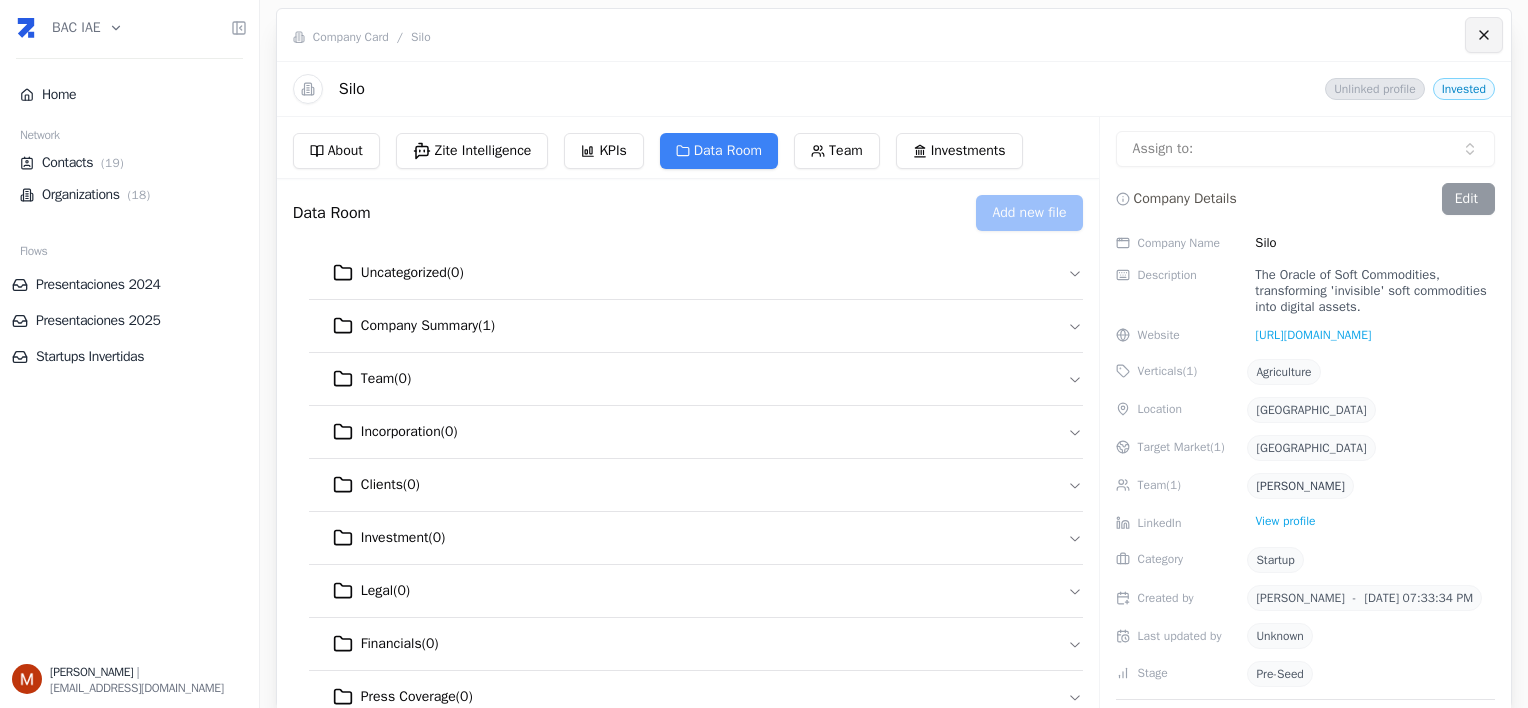 click 